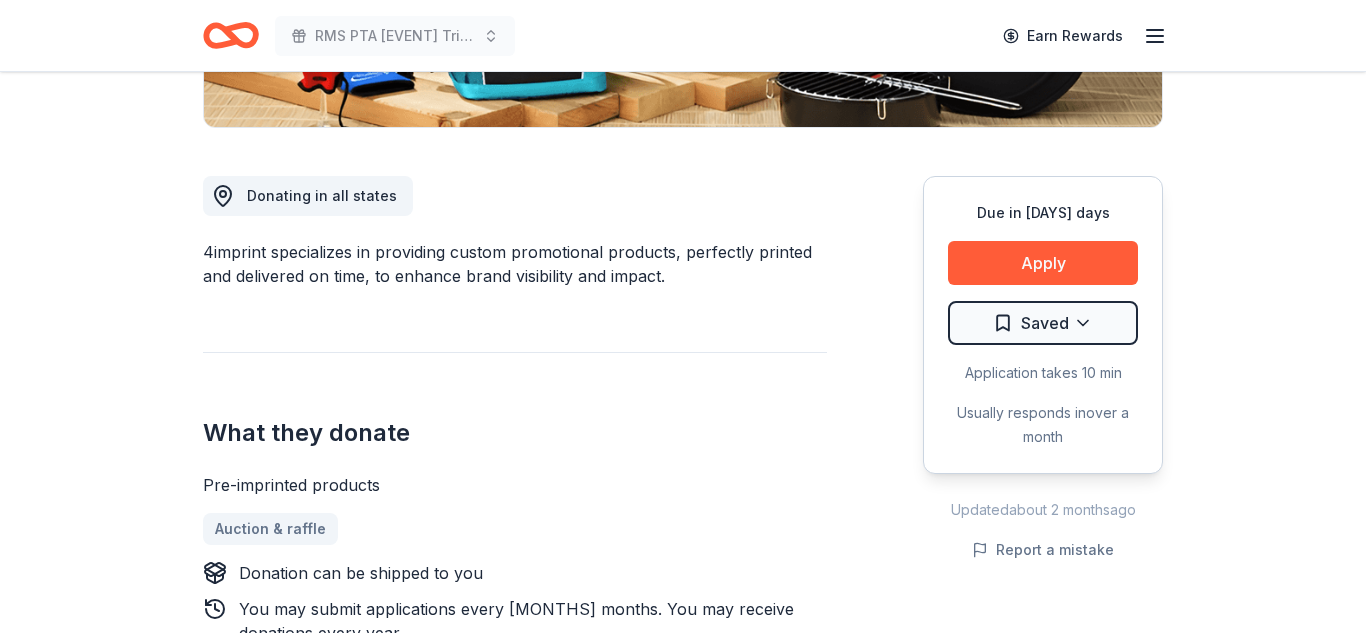scroll, scrollTop: 480, scrollLeft: 0, axis: vertical 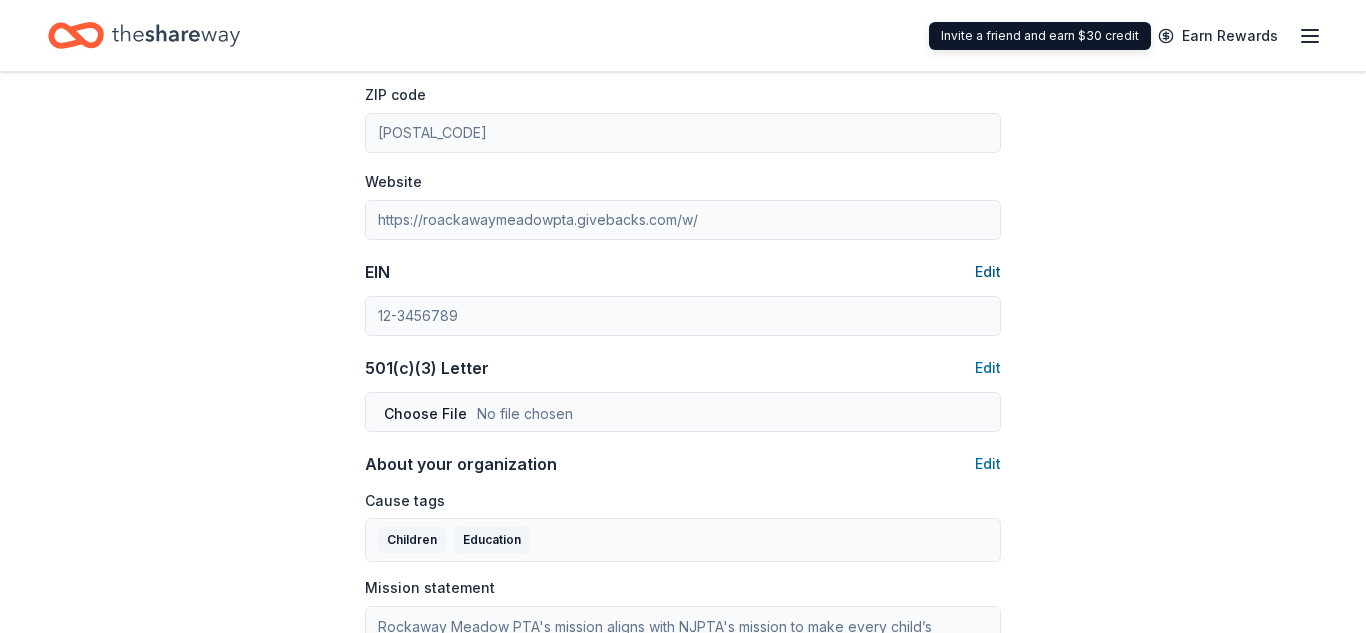 click on "Edit" at bounding box center (988, 272) 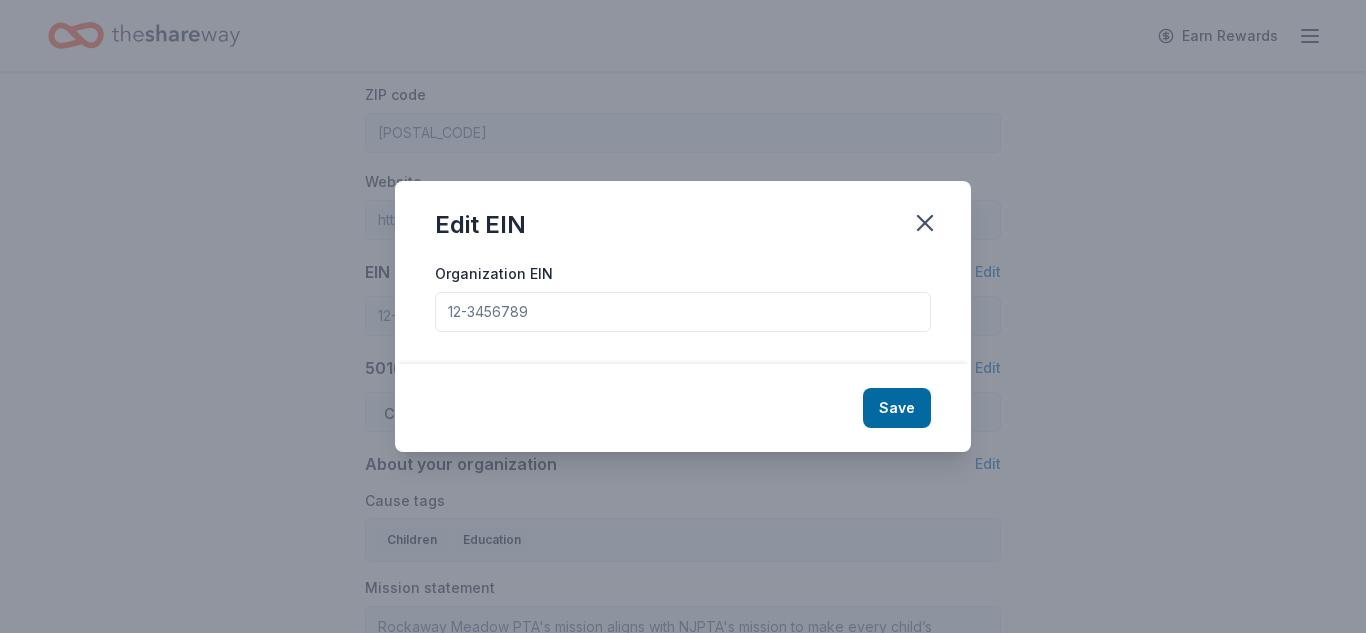 click on "Organization EIN" at bounding box center (683, 312) 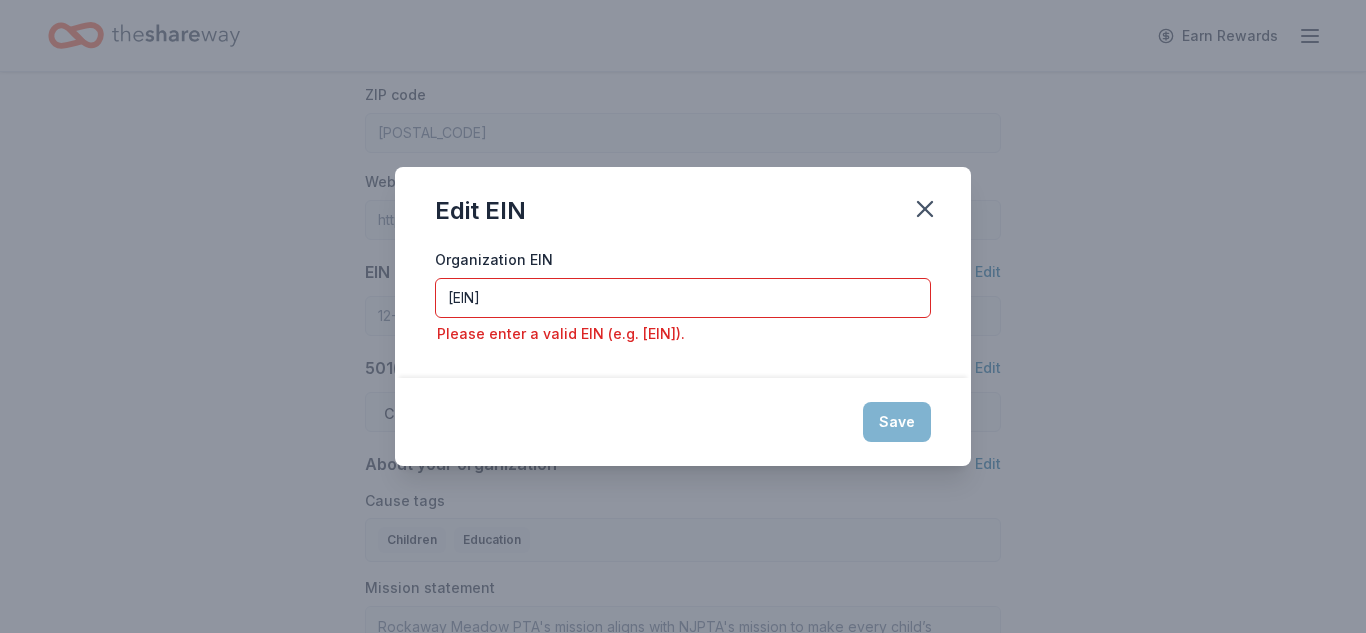 click on "[EIN]" at bounding box center [683, 298] 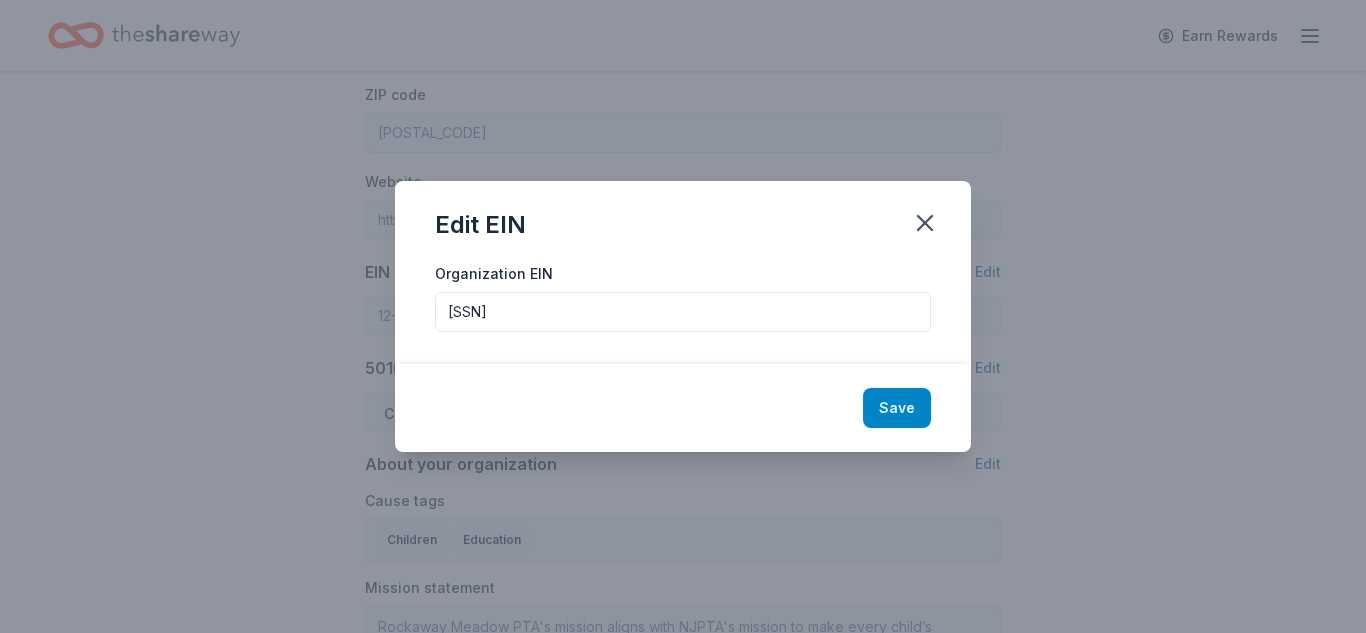 type on "[SSN]" 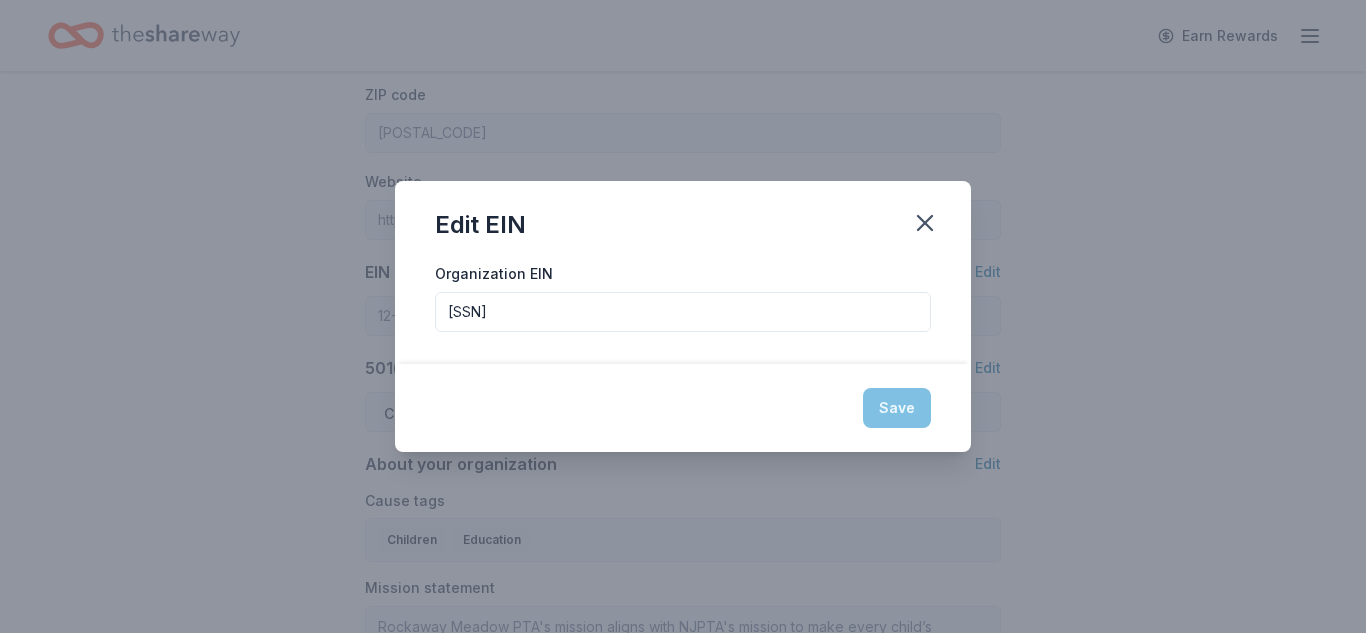 type on "[SSN]" 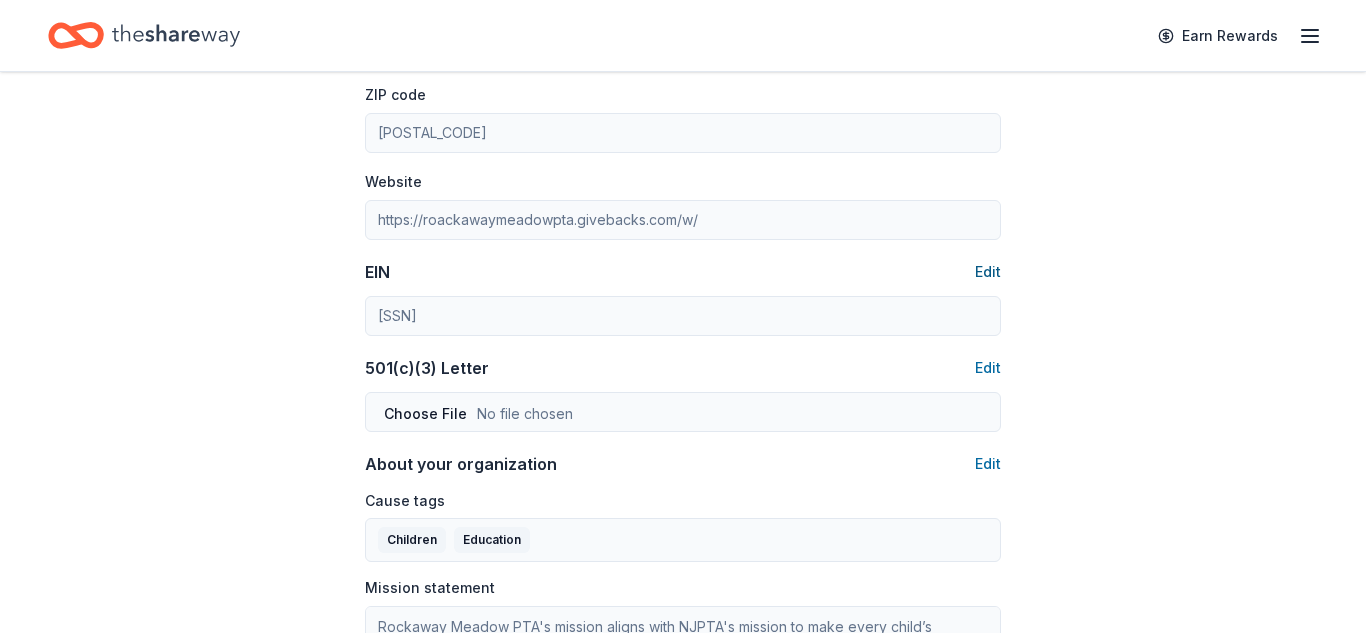 click on "Edit" at bounding box center [988, 272] 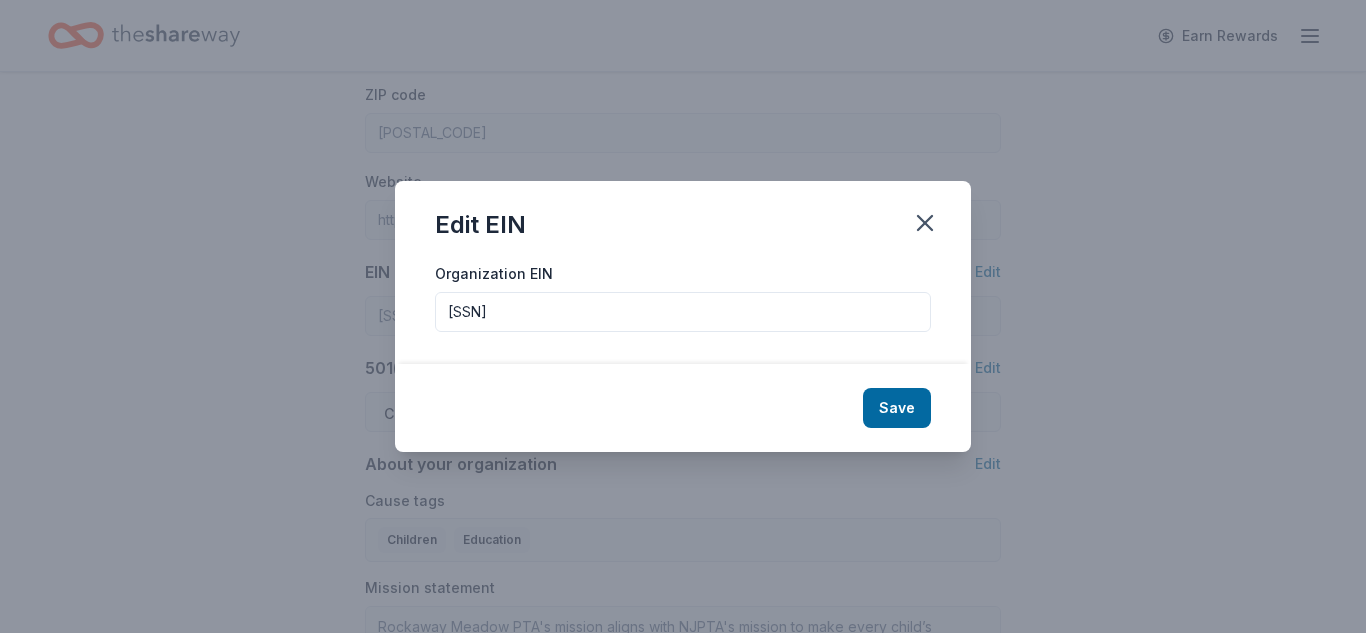 click on "[SSN]" at bounding box center [683, 312] 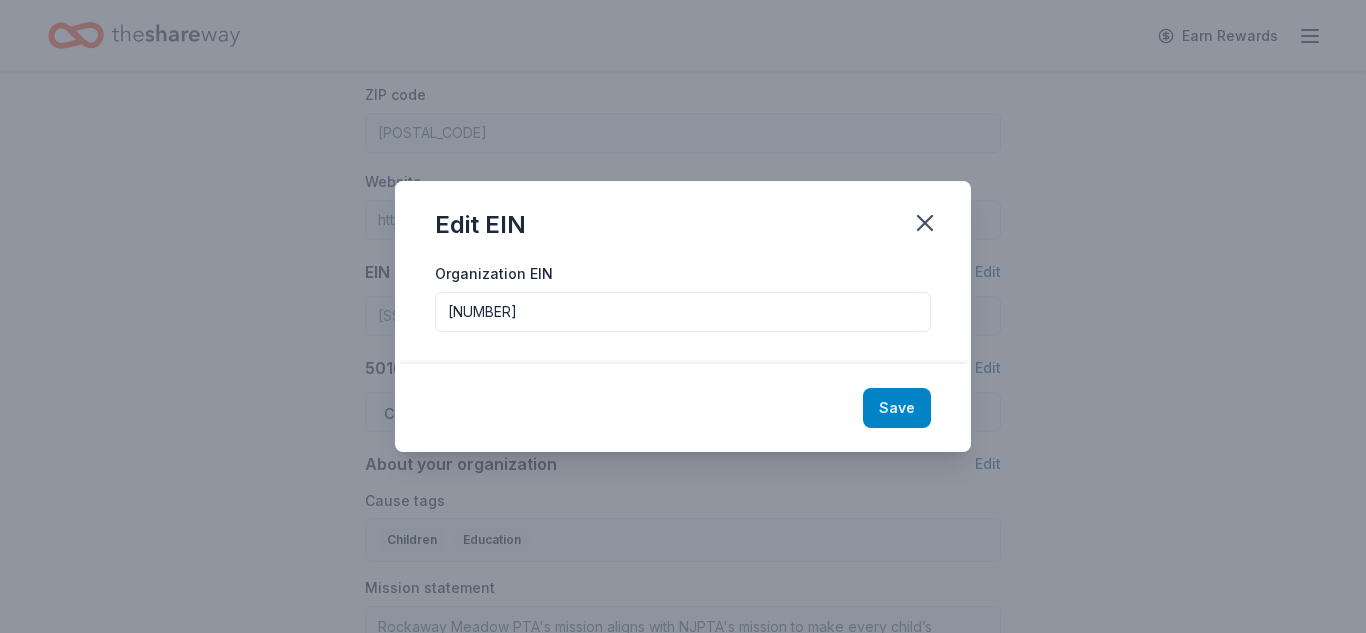 type on "[NUMBER]" 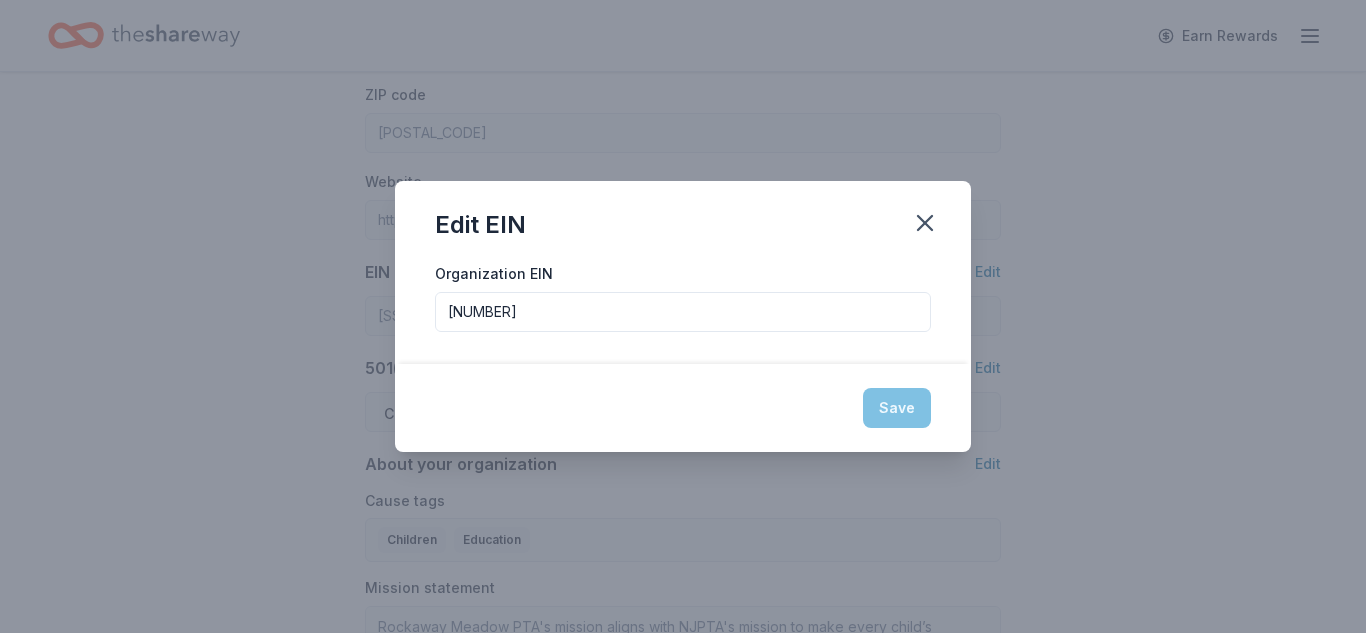 type on "[NUMBER]" 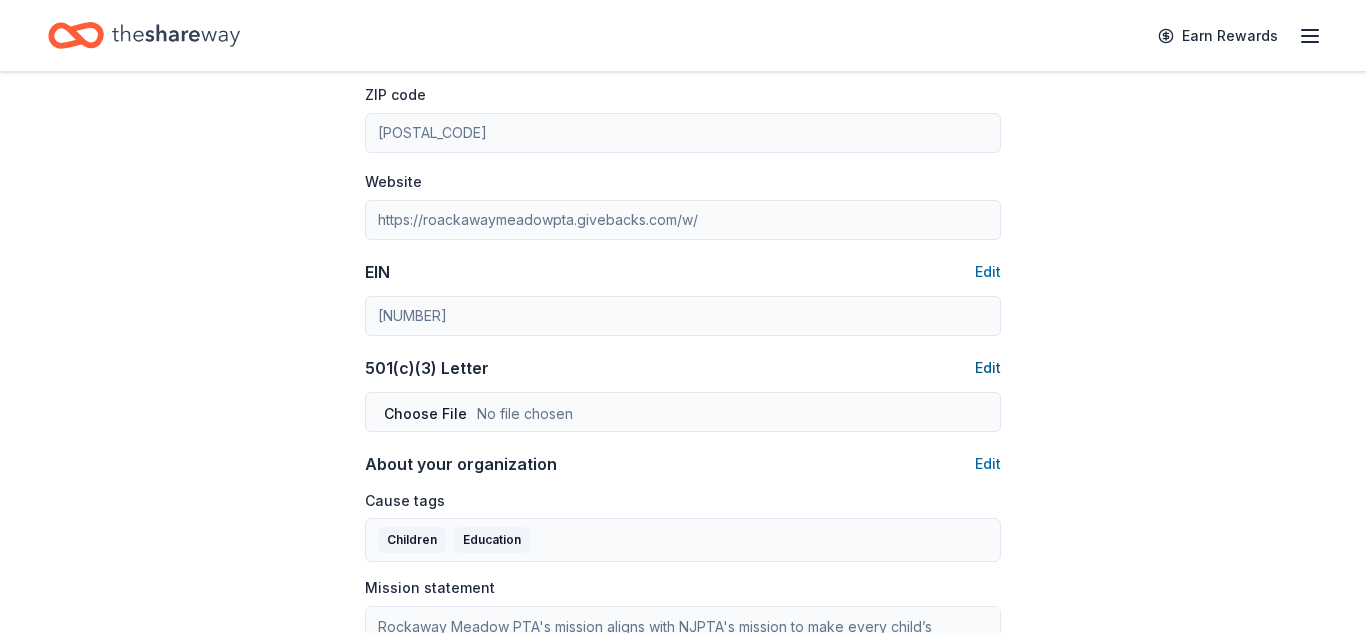 click on "Edit" at bounding box center [988, 368] 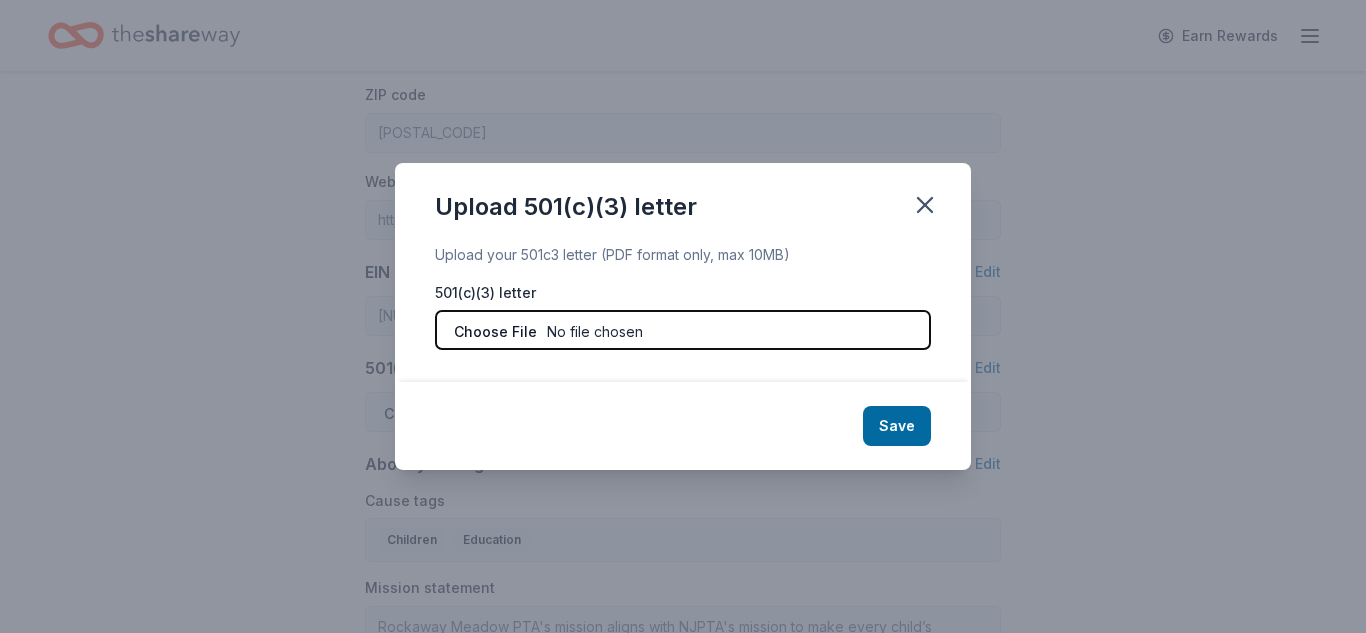 click at bounding box center [683, 330] 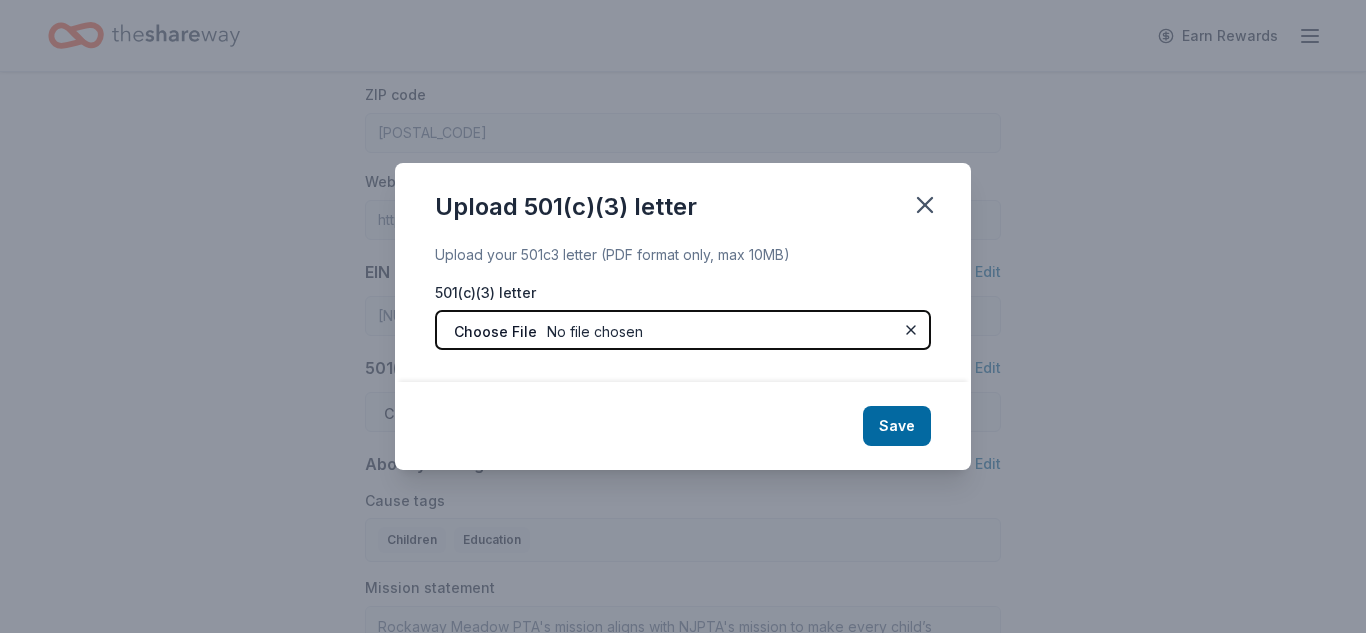 click at bounding box center (683, 330) 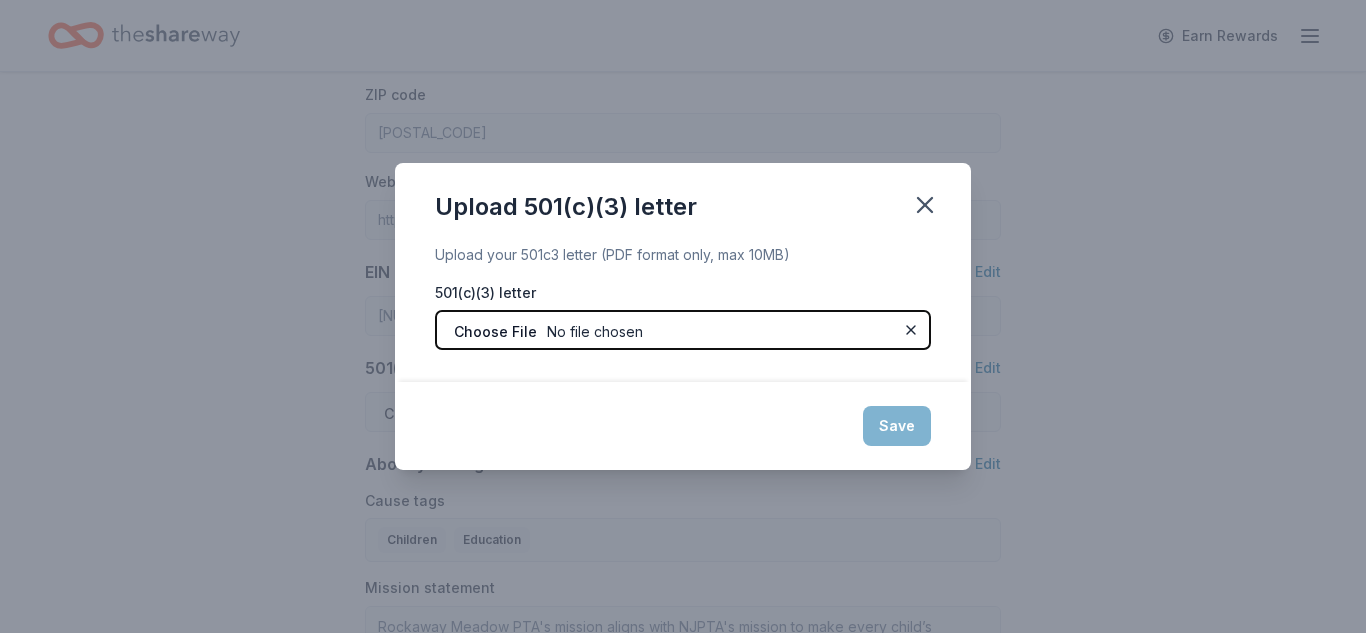 click at bounding box center (683, 330) 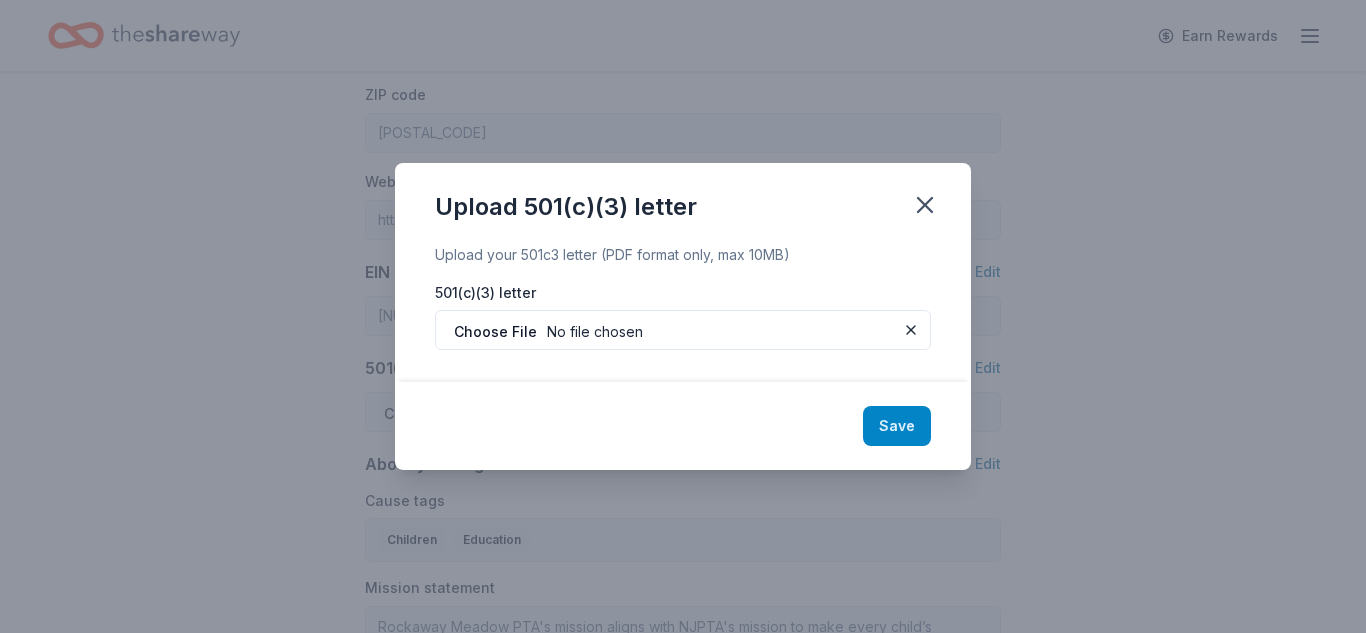 click on "Save" at bounding box center (897, 426) 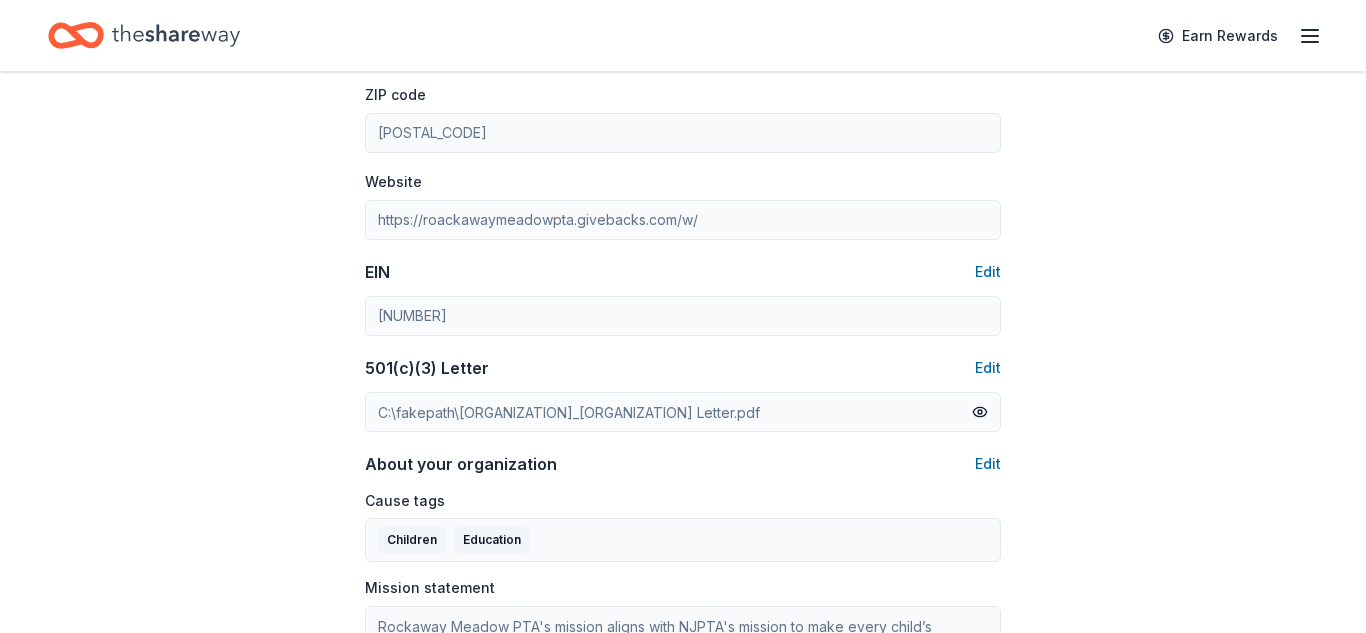 click on "Account About me Profile Edit First name [FIRST] Last name [LAST] Role Board member Phone number [PHONE] Email Edit [EMAIL] Password Edit Organization details Organization profile Edit Organization name [ORG_NAME] ZIP code [ZIP] Website [WEBSITE] EIN Edit [EIN] 501(c)(3) Letter Edit [LETTER_FILENAME] About your organization Edit Cause tags Children Education Mission statement [ORG_NAME]'s mission aligns with NJPTA's mission to make every child’s potential a reality by engaging and empowering families and communities to advocate for all children. Social handles Edit Instagram [INSTAGRAM_HANDLE] LinkedIn Facebook [FACEBOOK_HANDLE] X (Twitter)" at bounding box center (683, 153) 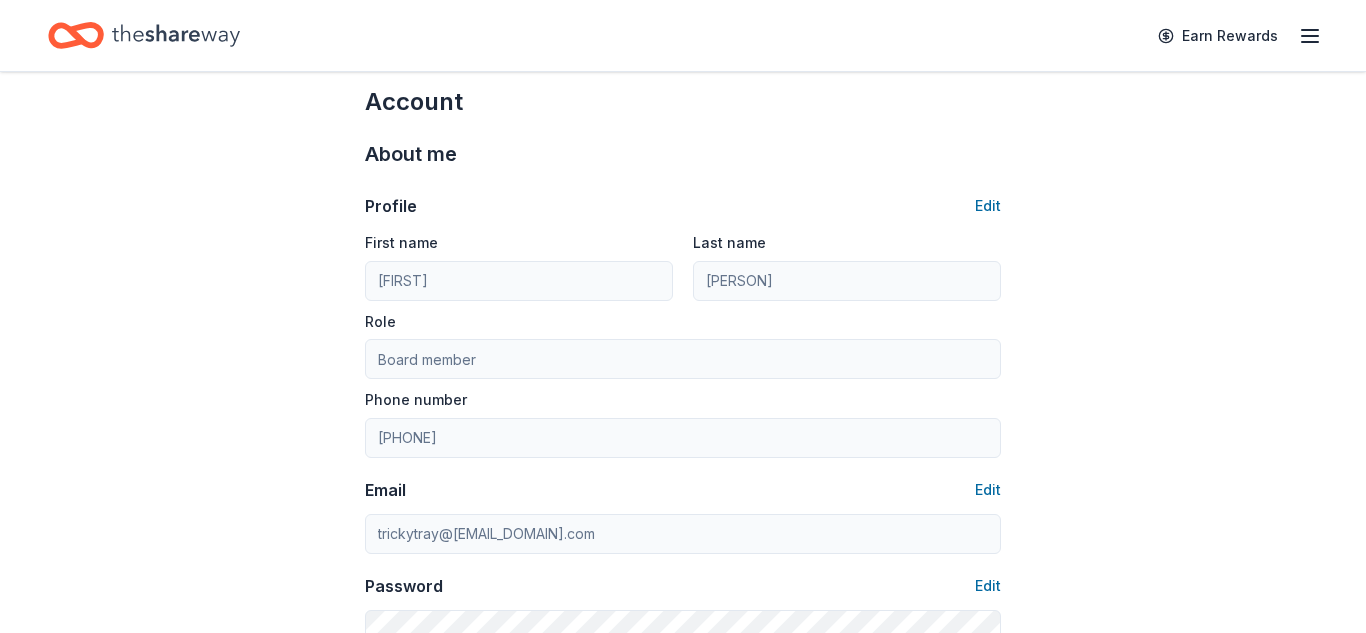 scroll, scrollTop: 0, scrollLeft: 0, axis: both 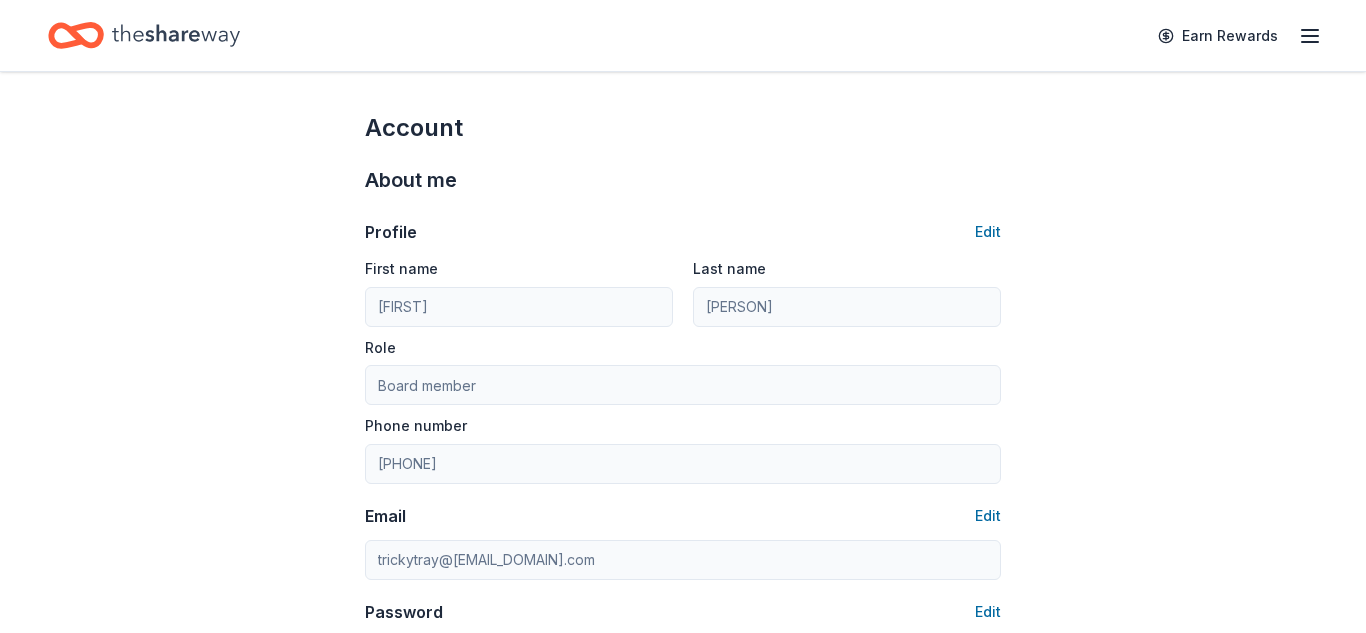 click 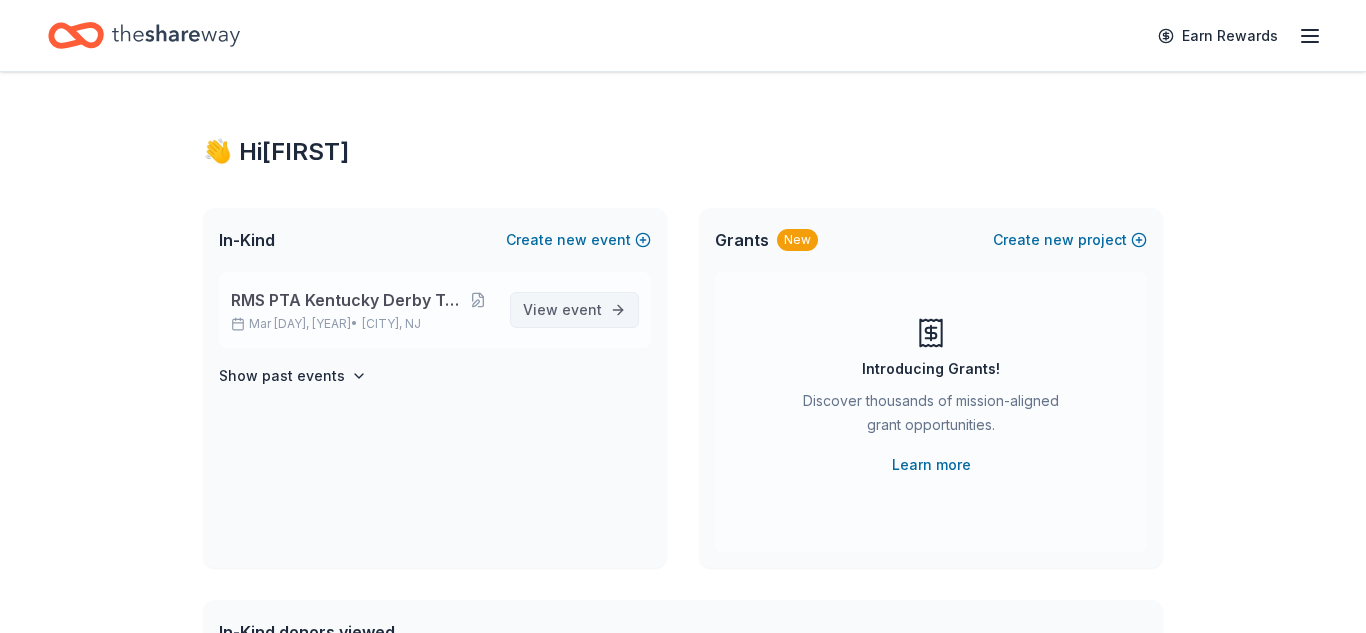 click on "View   event" at bounding box center (574, 310) 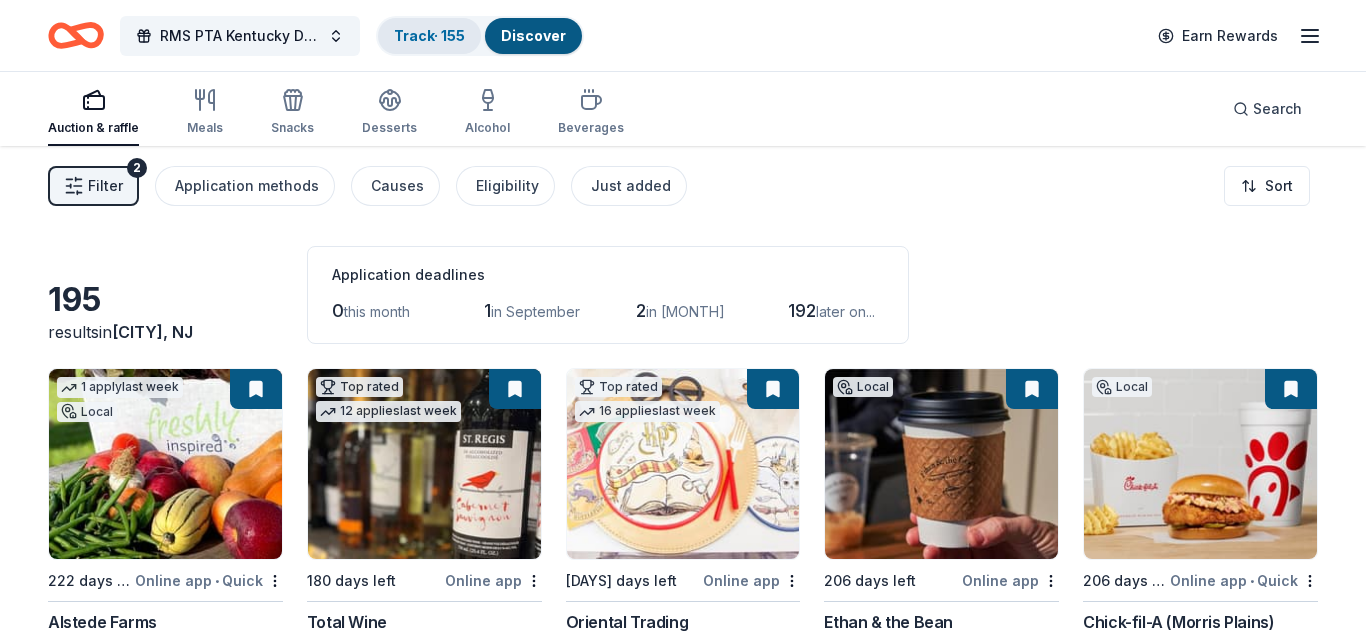 click on "Track  · [NUMBER]" at bounding box center (429, 35) 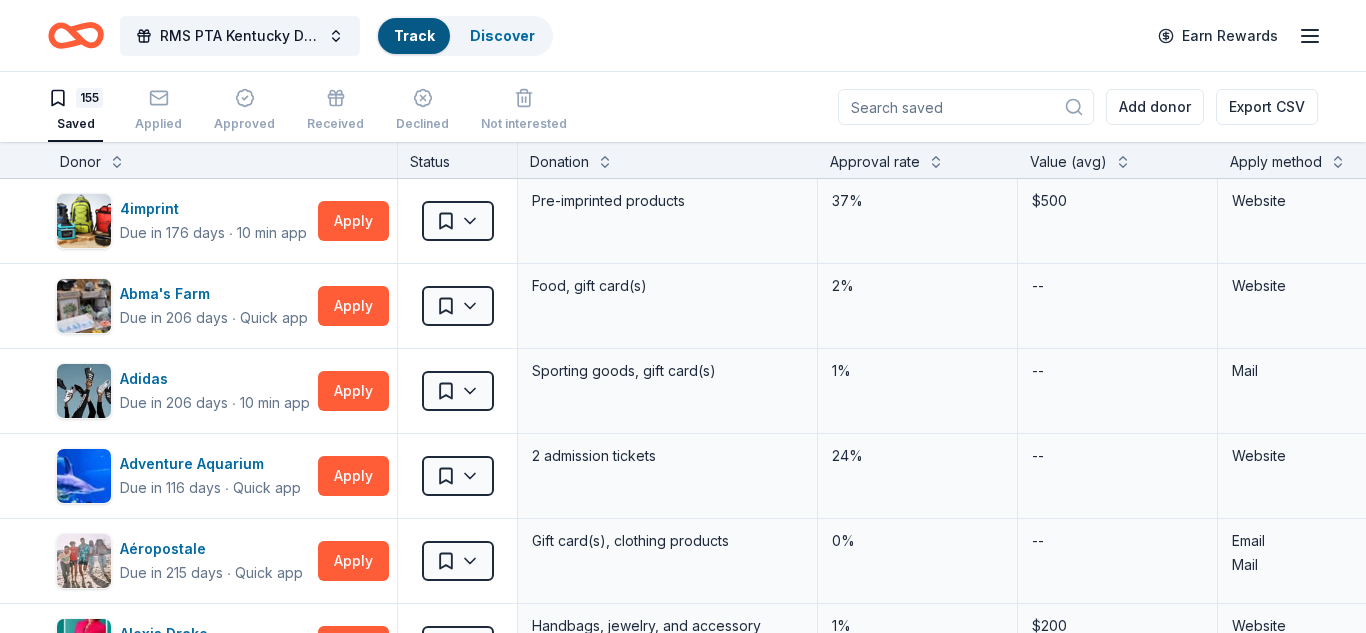 scroll, scrollTop: 1, scrollLeft: 0, axis: vertical 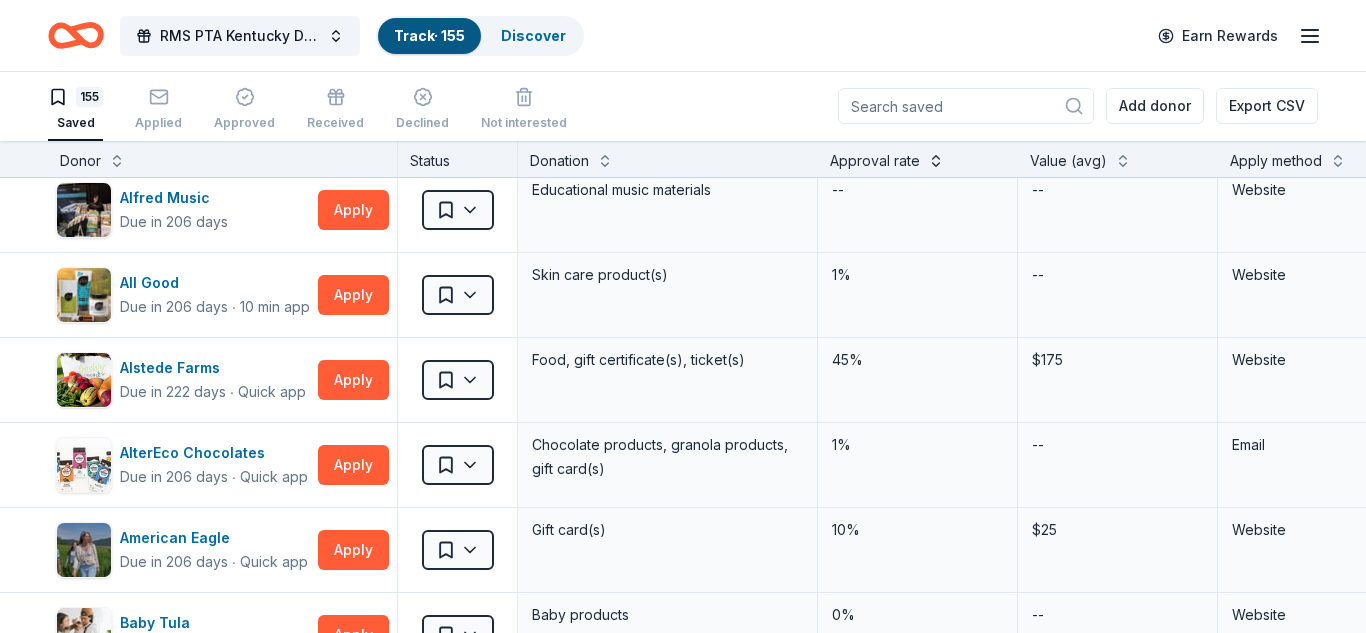 click at bounding box center (936, 159) 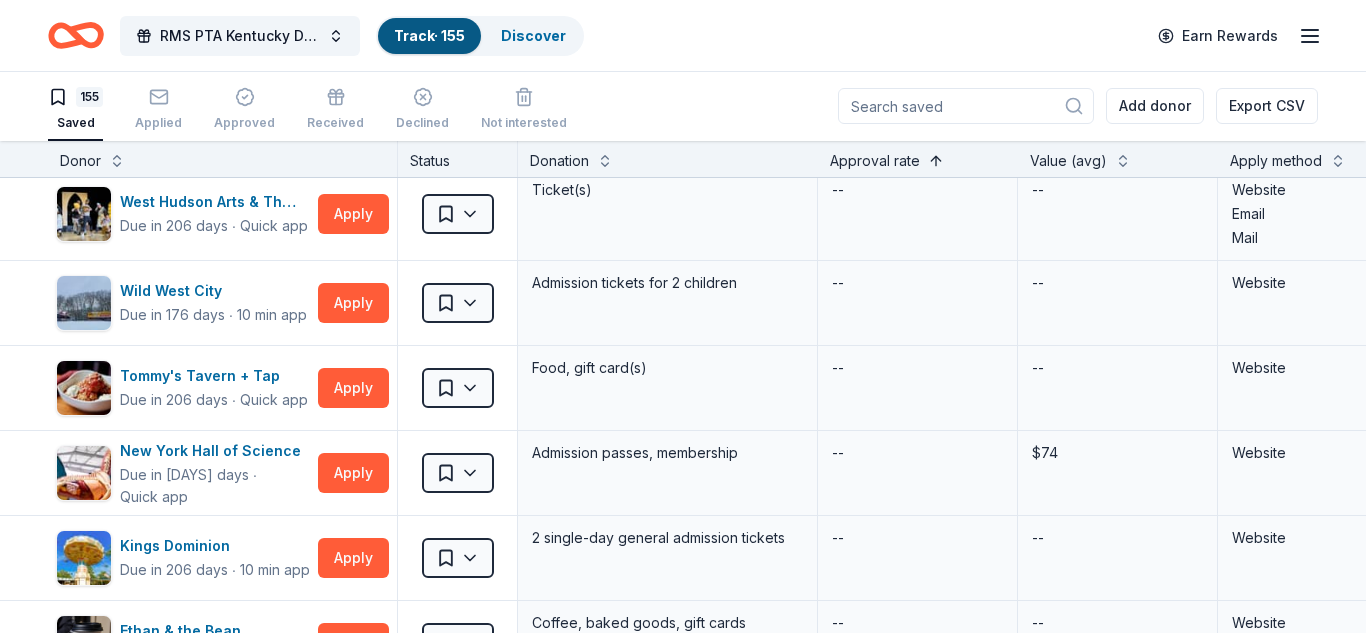 click at bounding box center [936, 159] 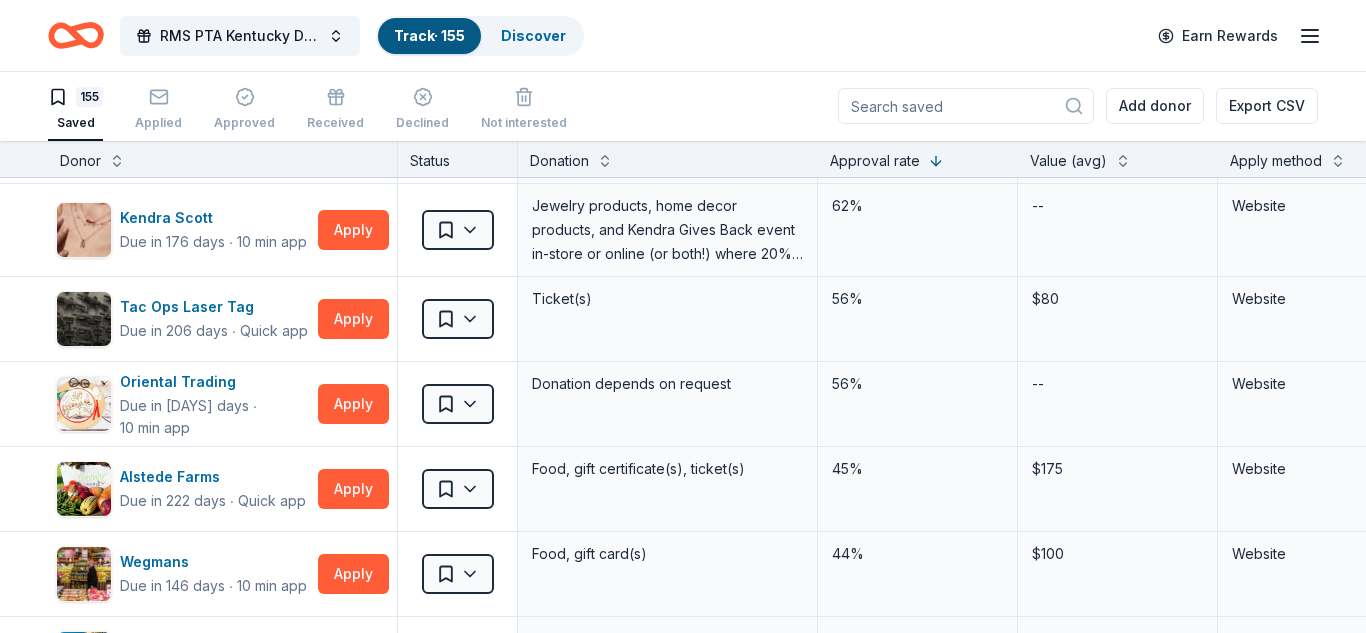 type 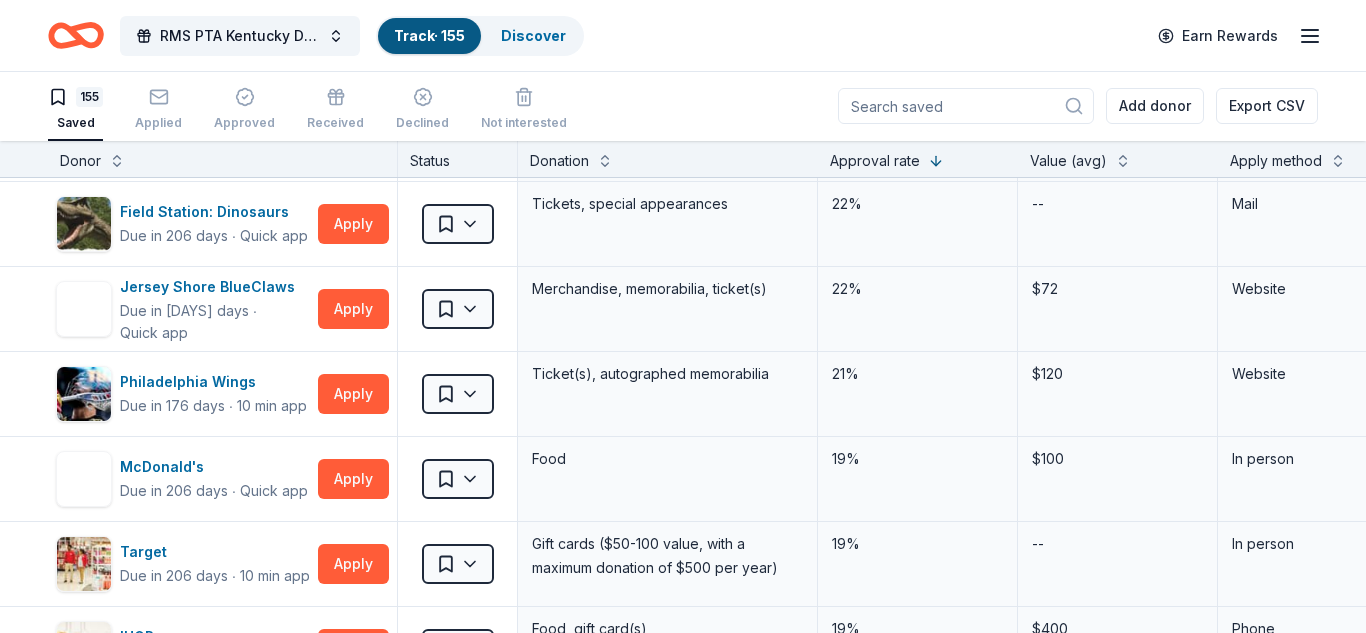 scroll, scrollTop: 2320, scrollLeft: 0, axis: vertical 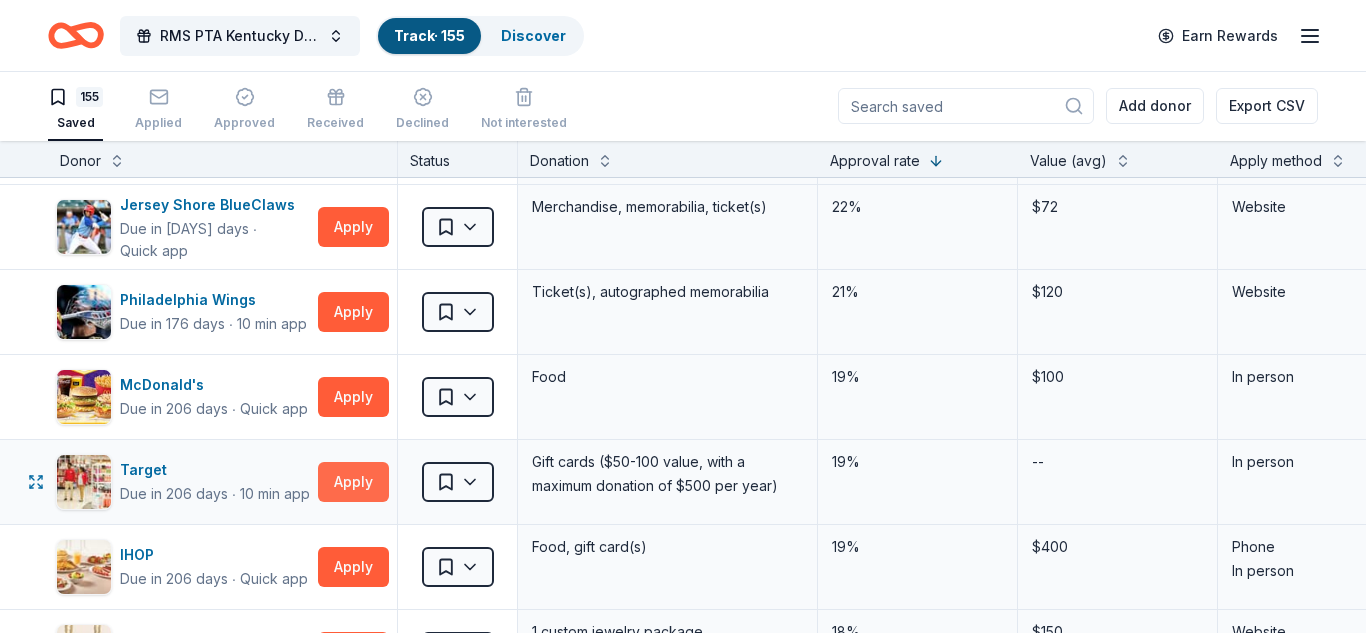 click on "Apply" at bounding box center (353, 482) 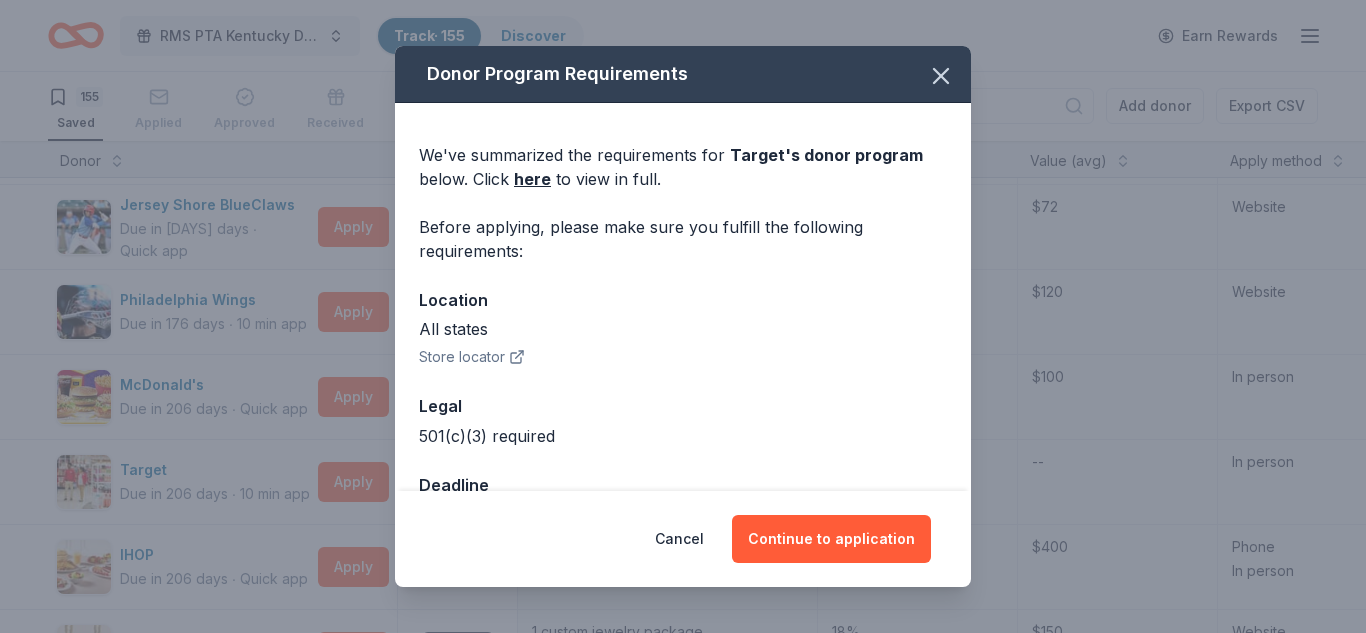 click on "Before applying, please make sure you fulfill the following requirements:" at bounding box center [683, 239] 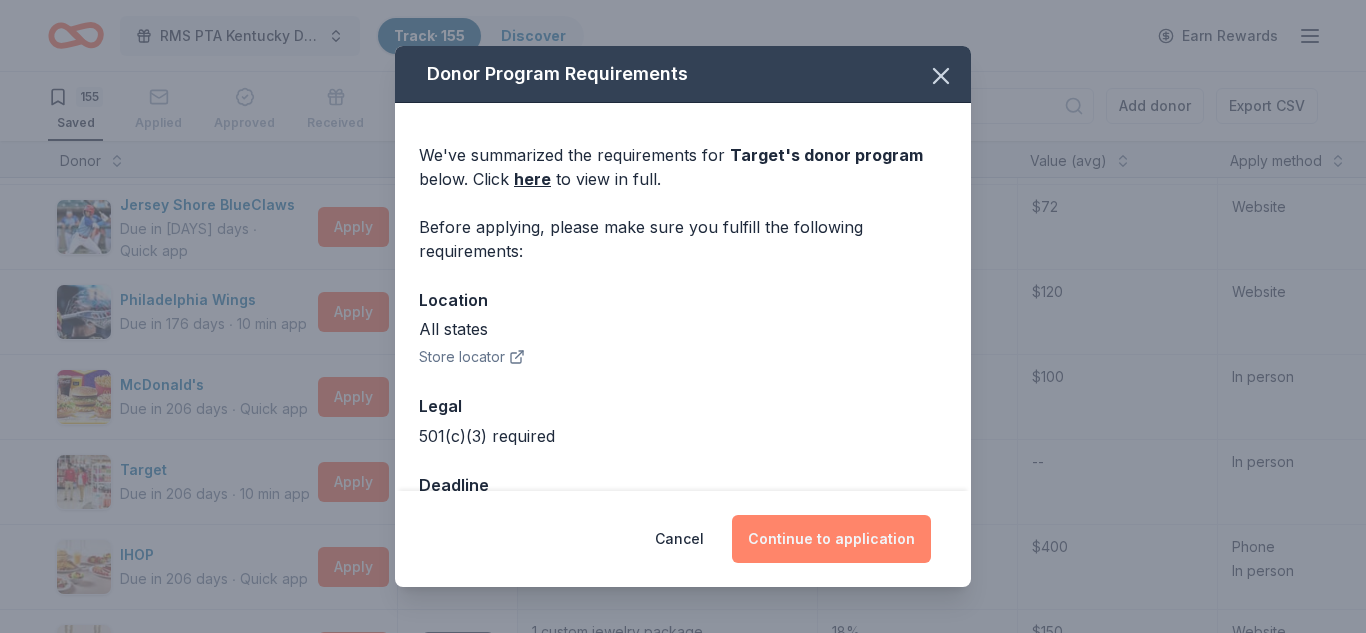 click on "Continue to application" at bounding box center [831, 539] 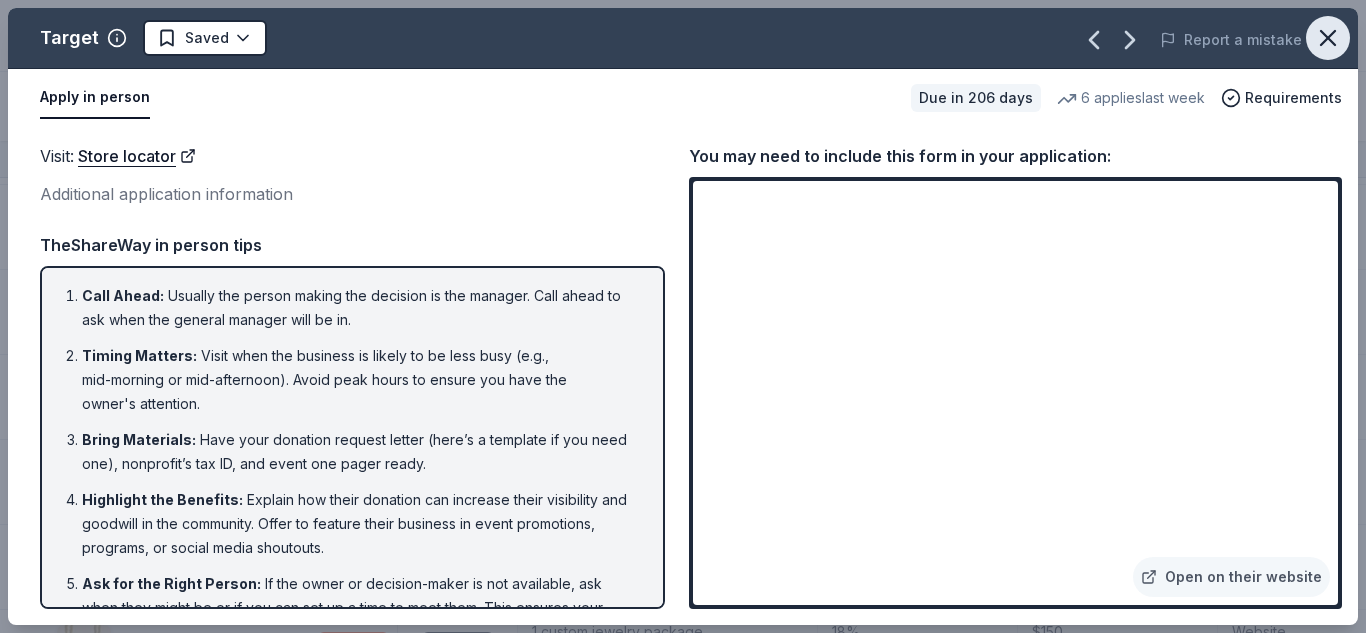 click 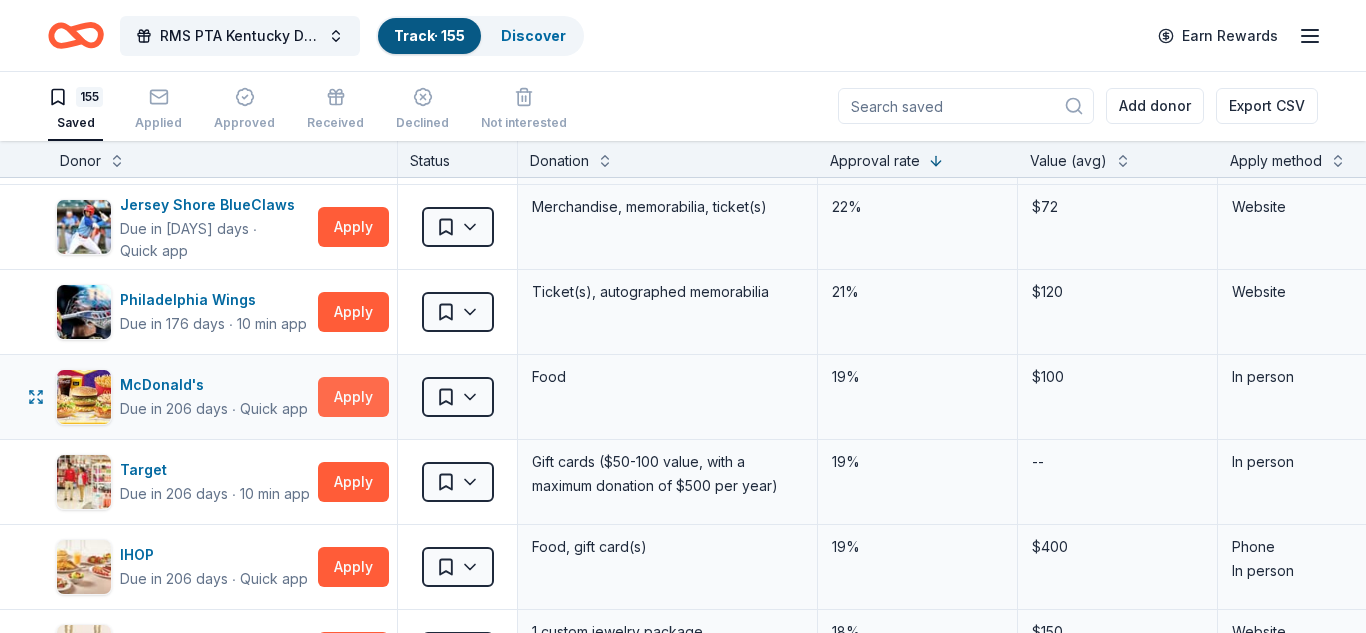click on "Apply" at bounding box center (353, 397) 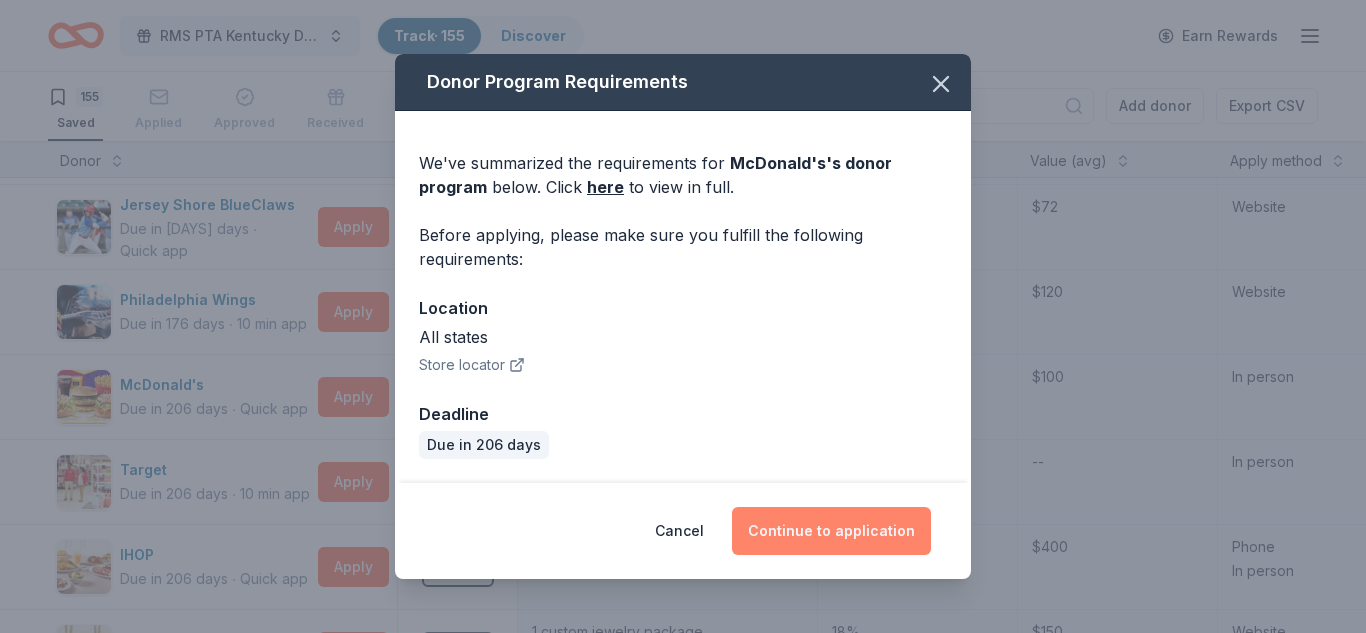 click on "Continue to application" at bounding box center [831, 531] 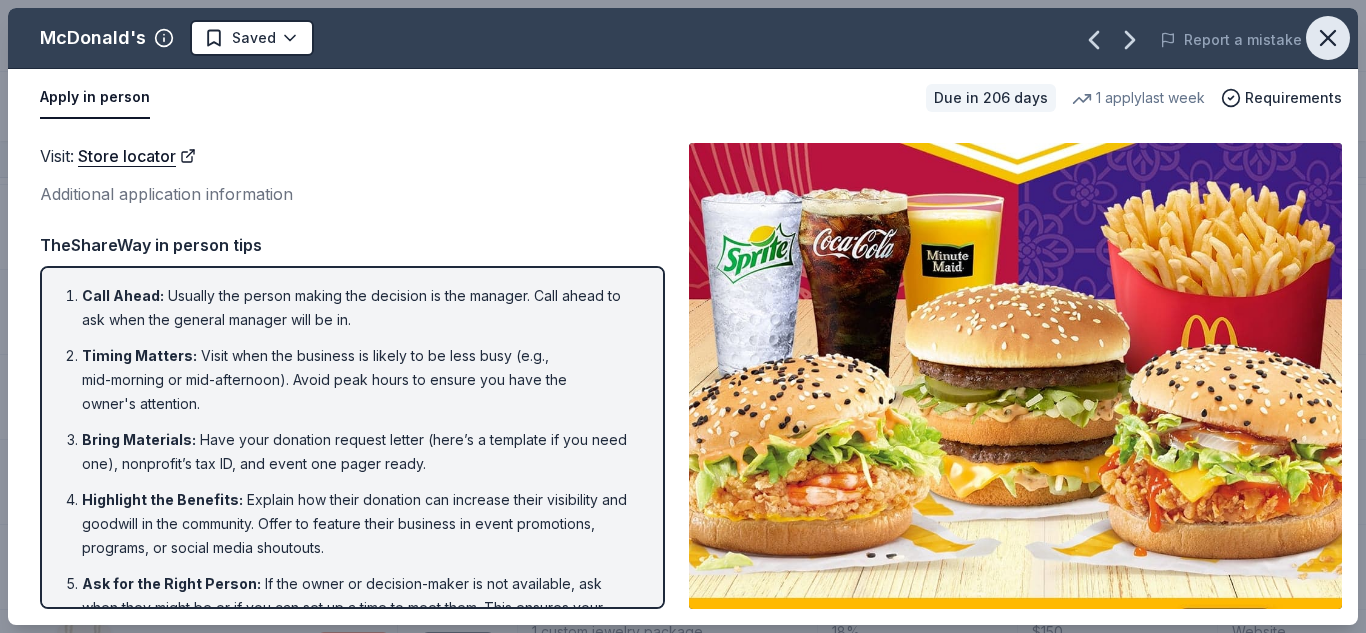 click 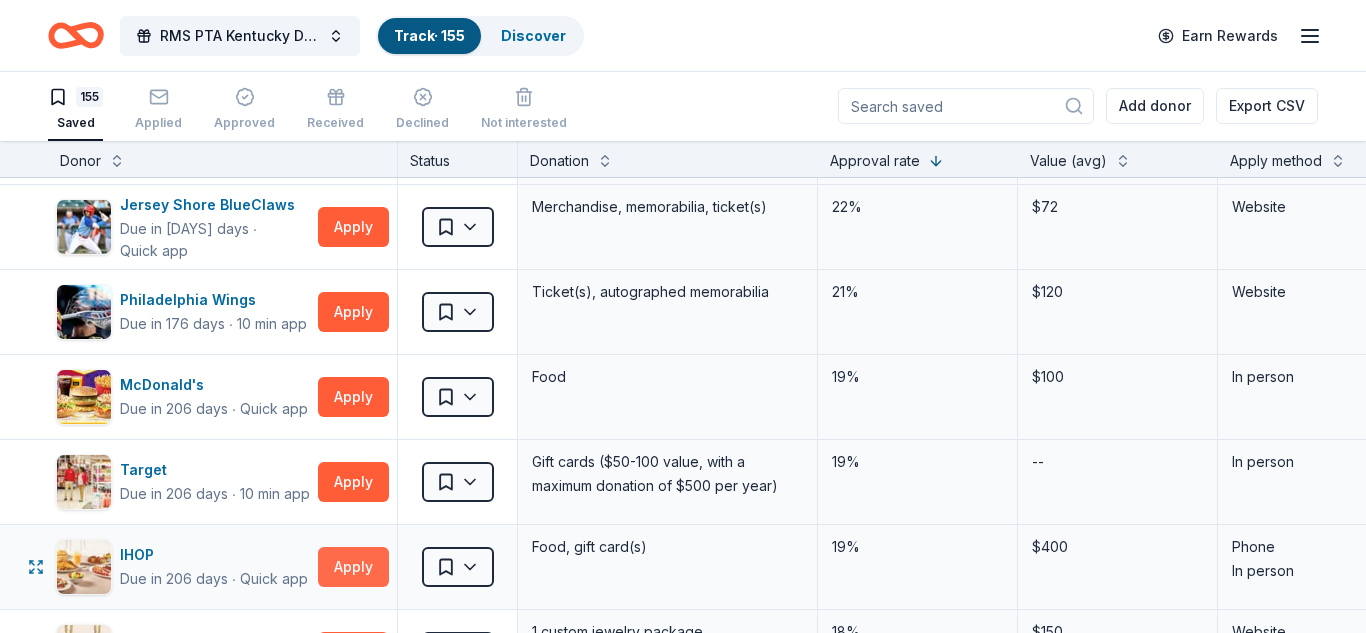 click on "Apply" at bounding box center (353, 567) 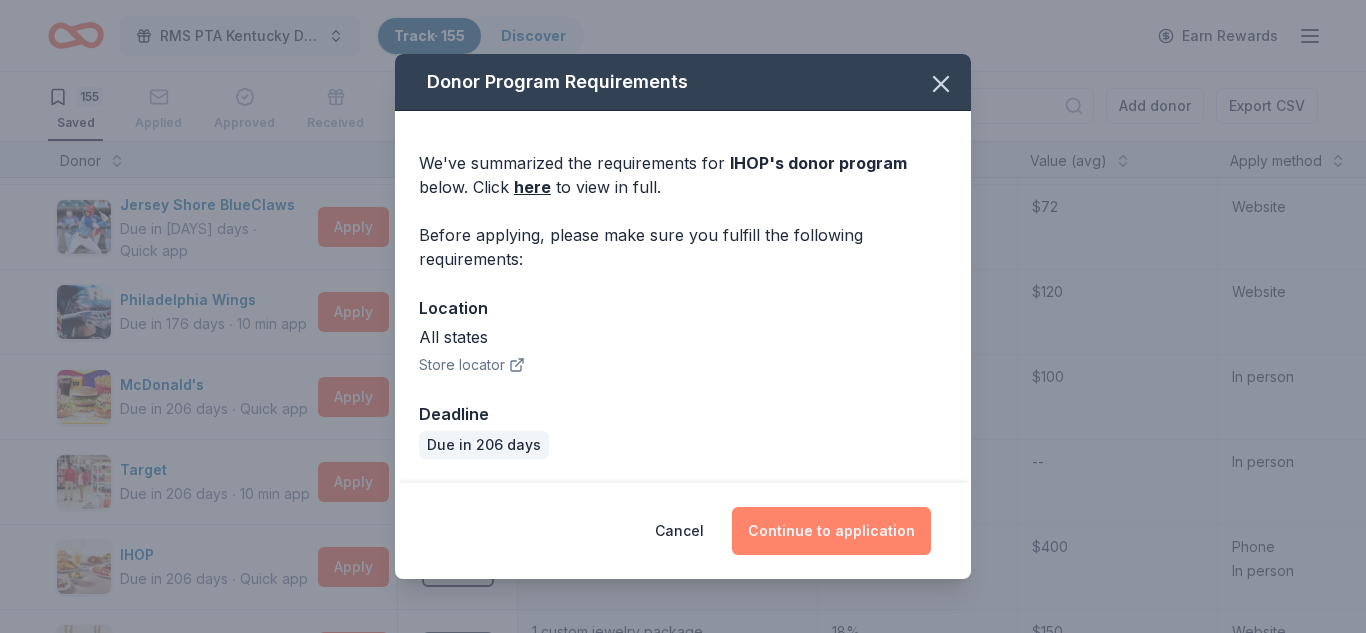 click on "Continue to application" at bounding box center (831, 531) 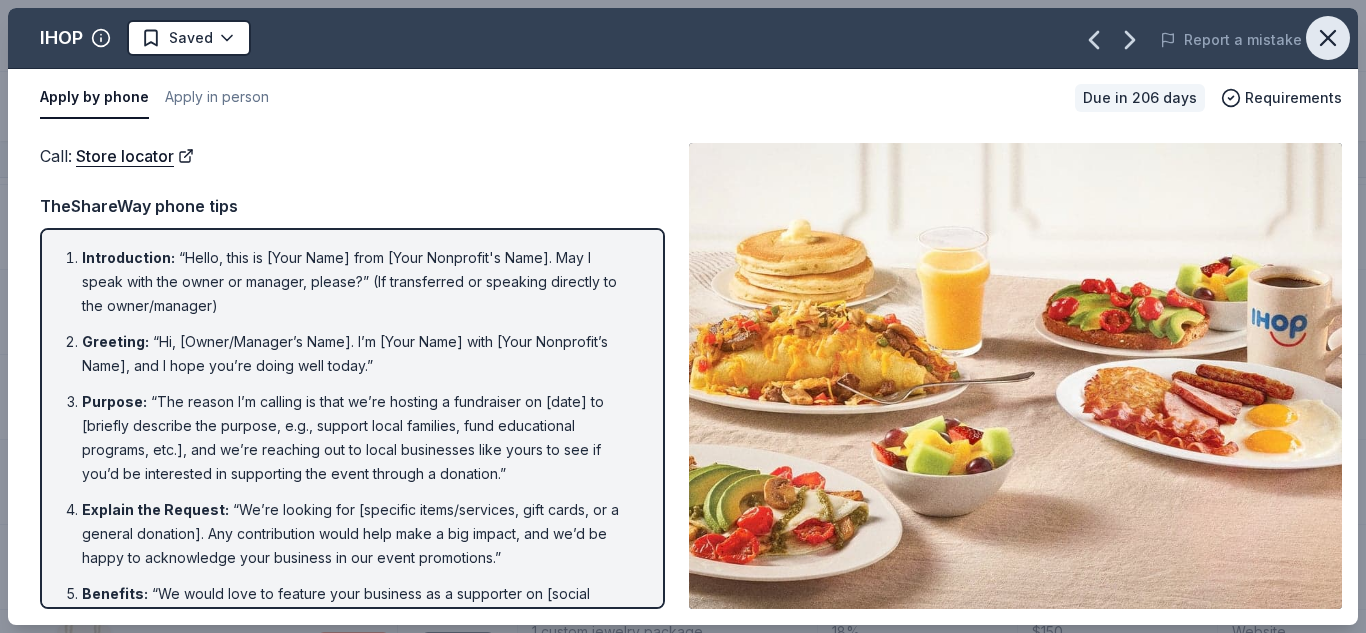 click 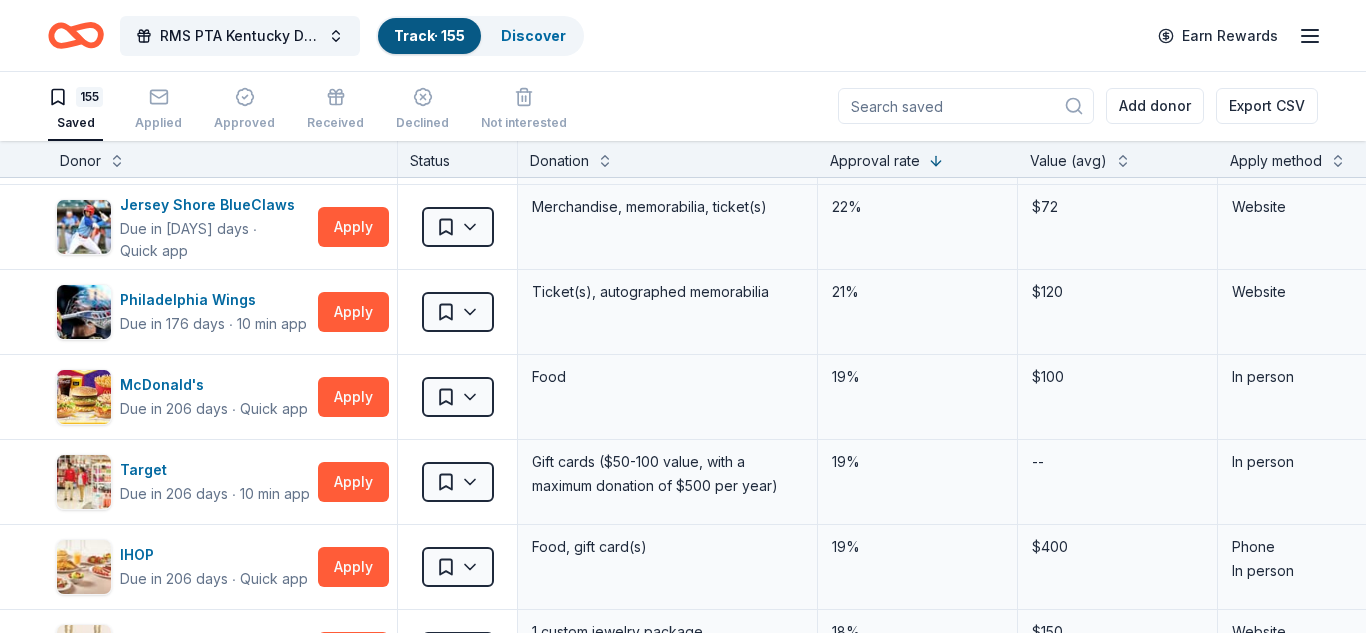 type 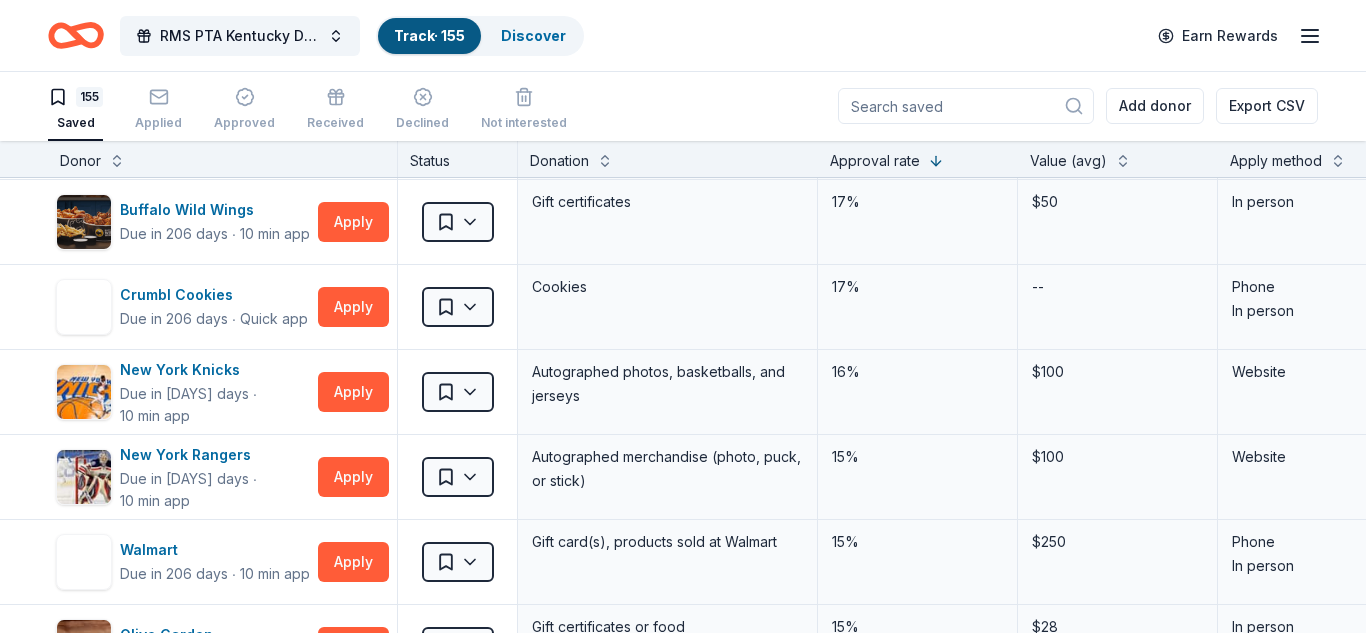 scroll, scrollTop: 2960, scrollLeft: 0, axis: vertical 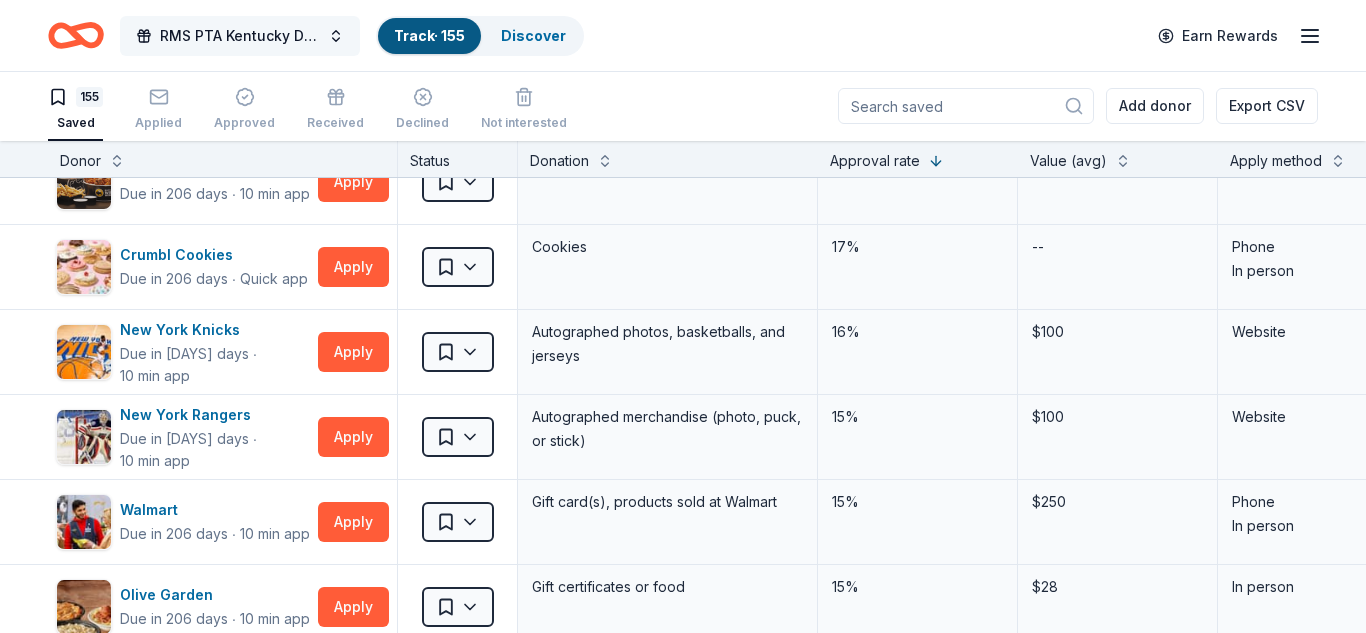 click on "RMS PTA Kentucky Derby Tricky Tray" at bounding box center [240, 36] 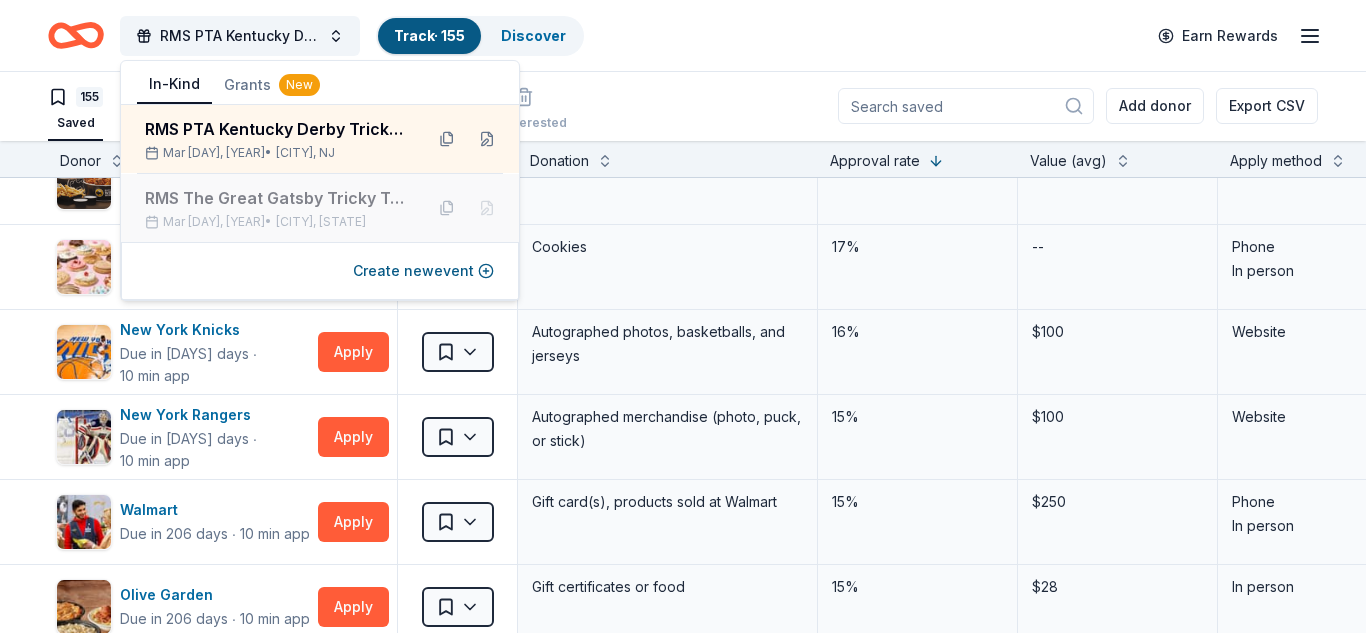 click on "RMS The Great Gatsby Tricky Tray" at bounding box center (276, 198) 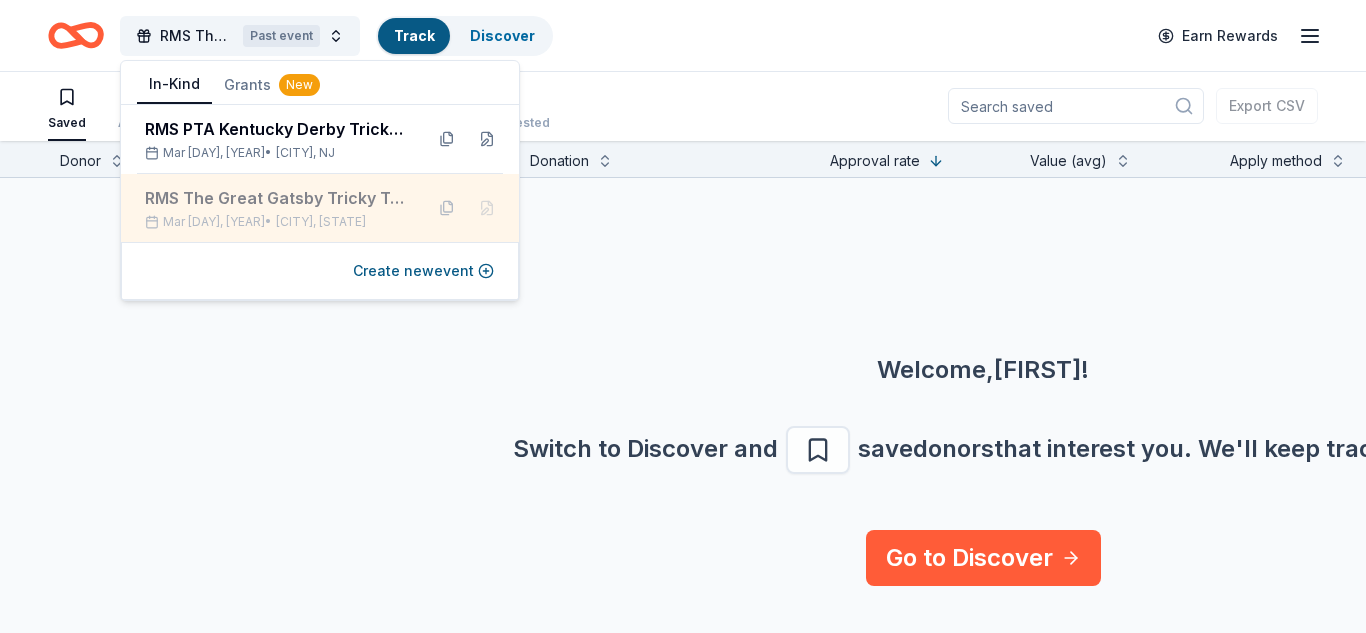 scroll, scrollTop: 0, scrollLeft: 0, axis: both 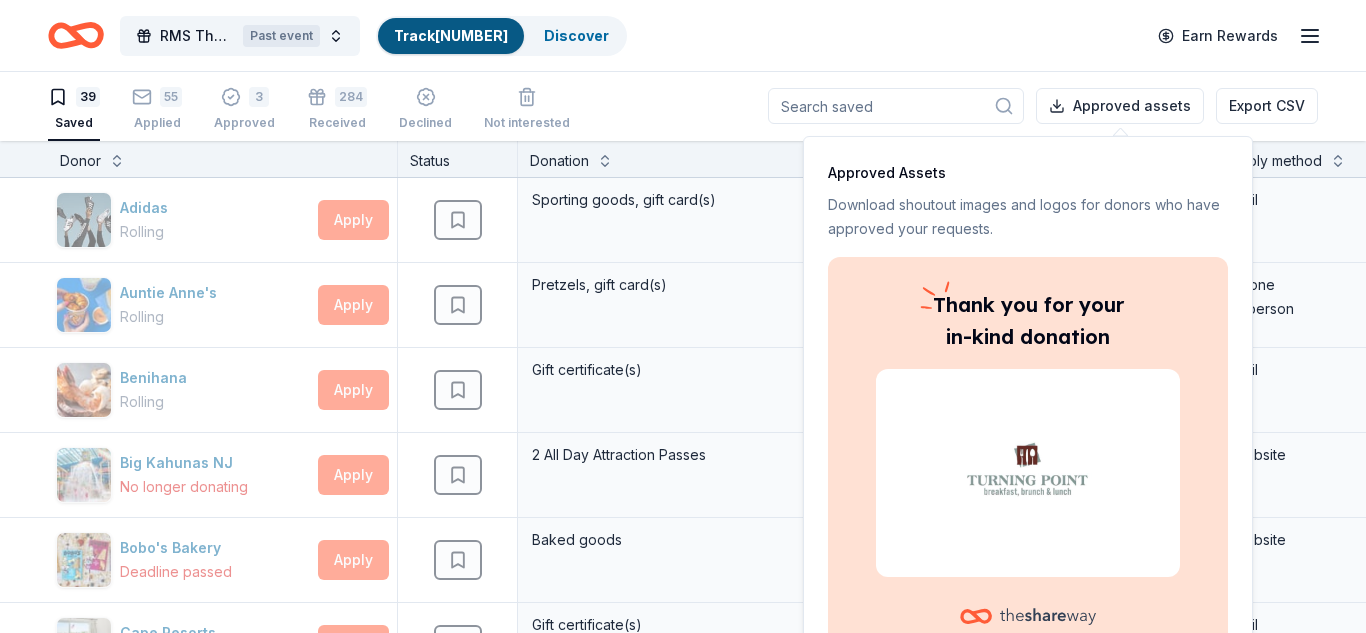 click on "RMS The Great Gatsby Tricky Tray Past event Track  · 410 Discover Earn Rewards" at bounding box center (683, 35) 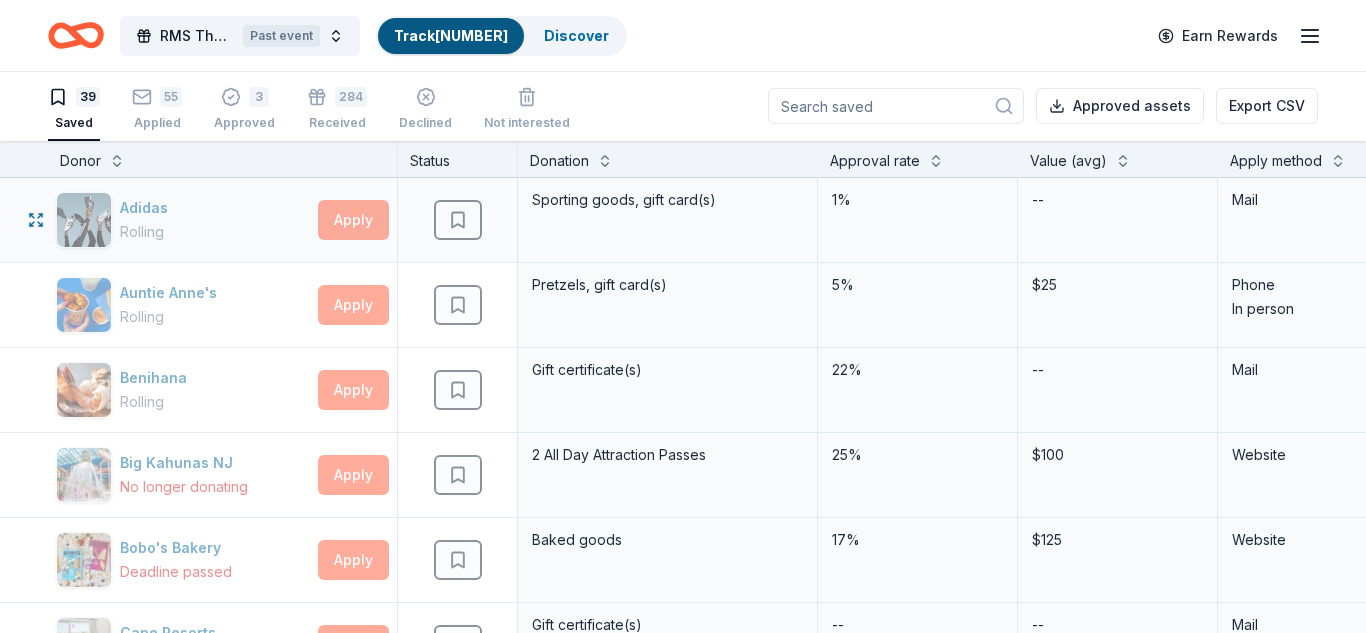 click on "Mail" at bounding box center [1318, 220] 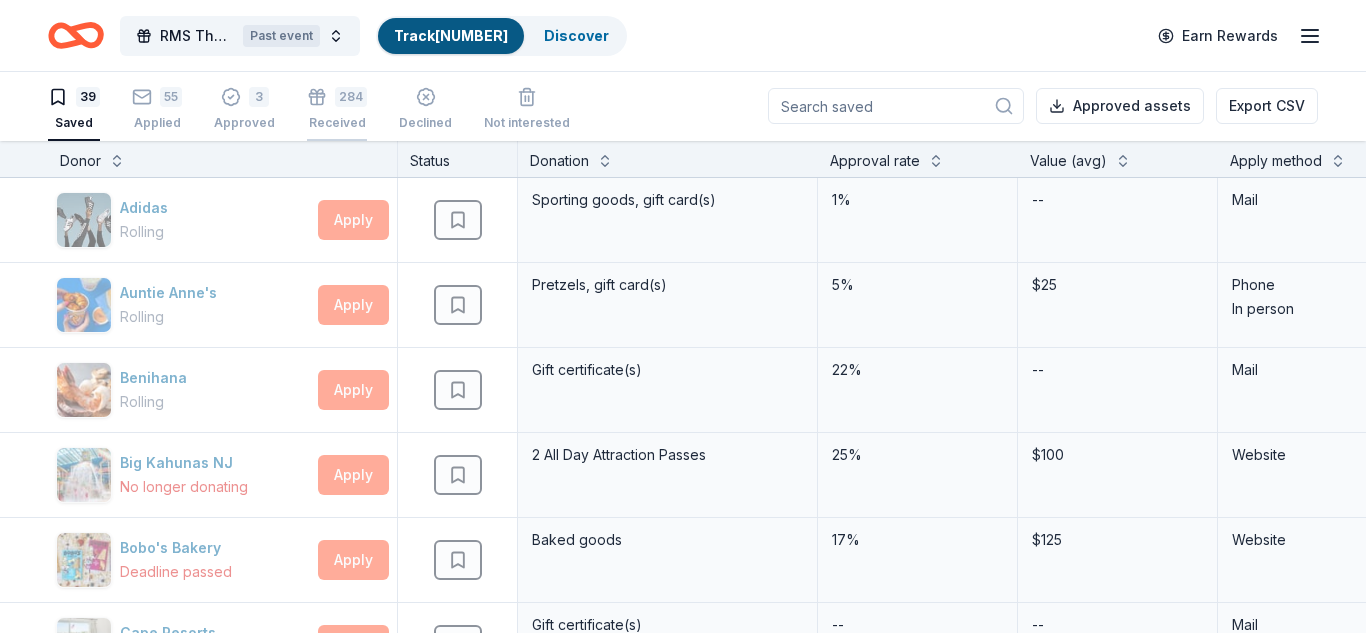 click on "284" at bounding box center (337, 97) 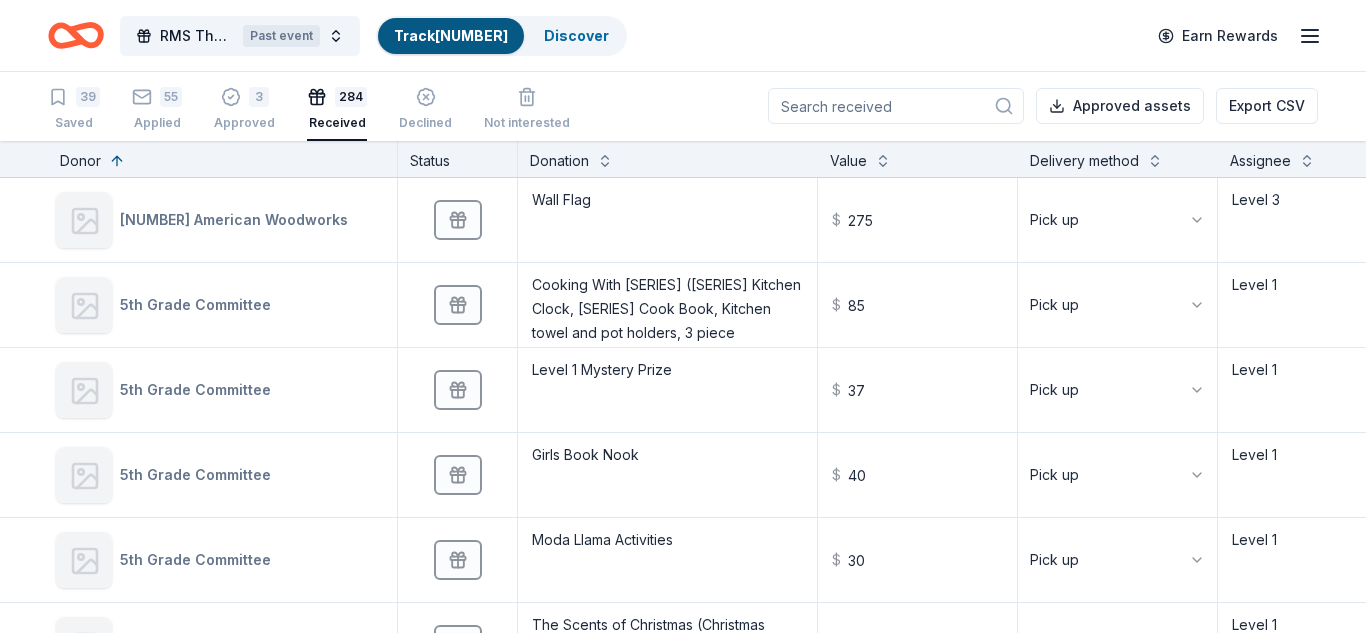 scroll, scrollTop: 0, scrollLeft: 0, axis: both 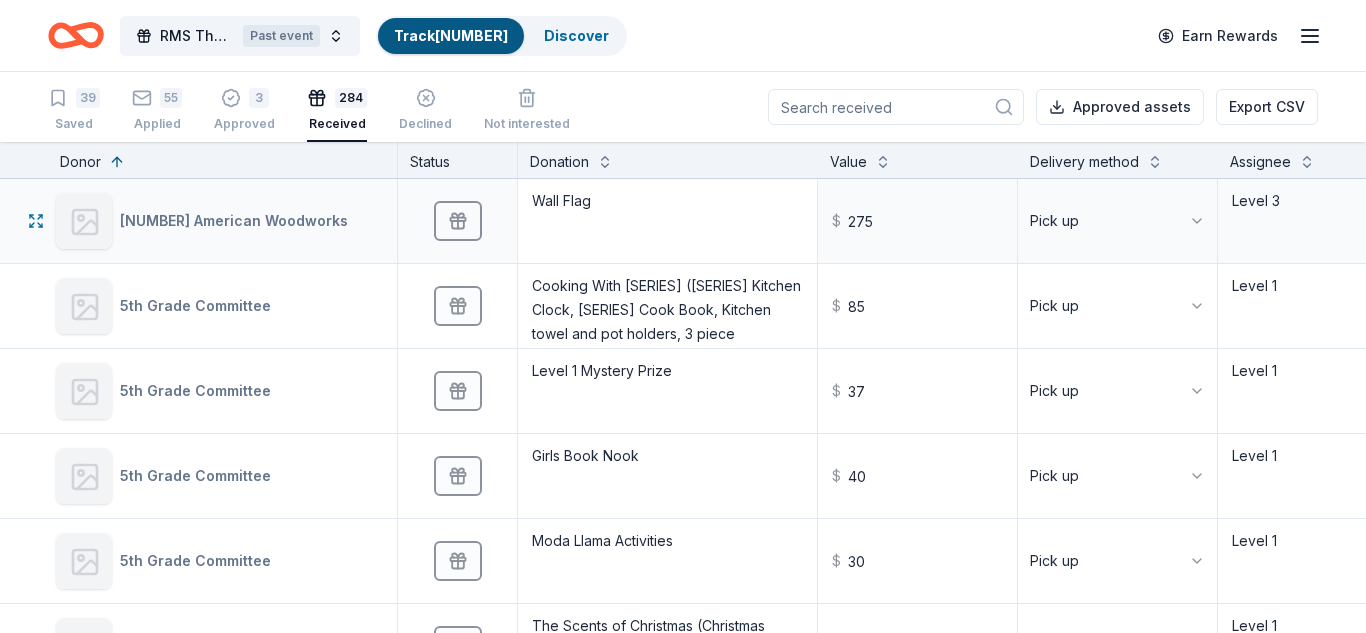 type 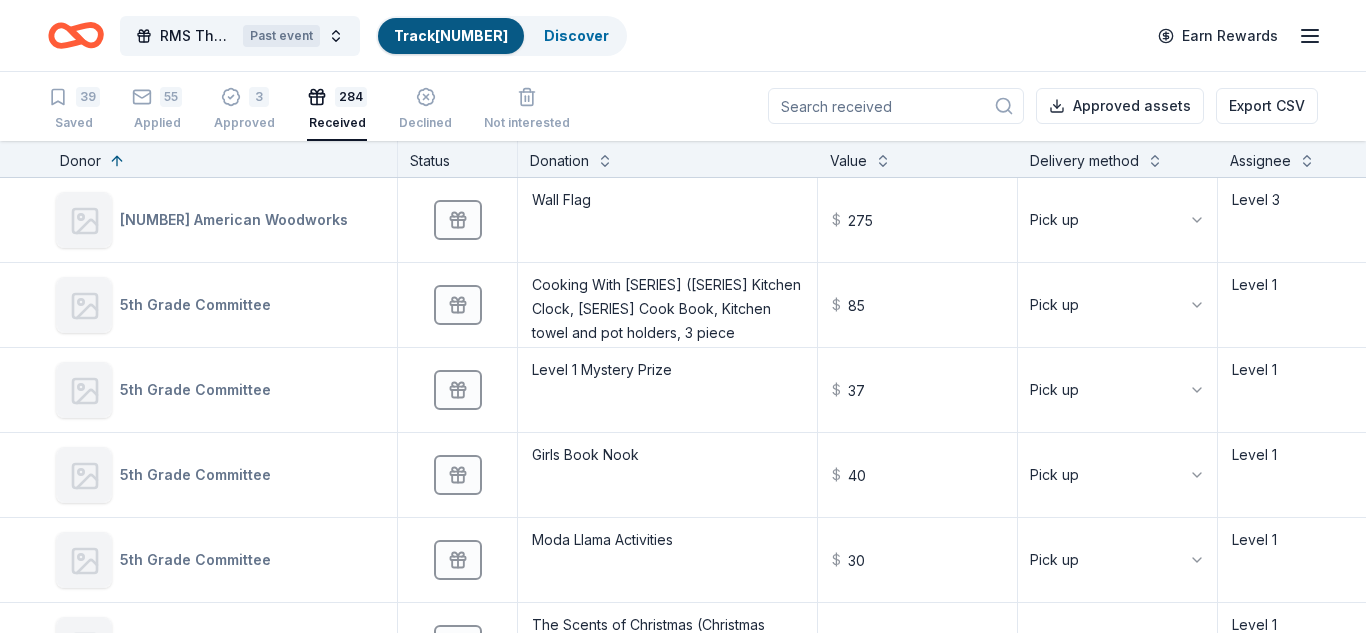 scroll, scrollTop: 0, scrollLeft: 0, axis: both 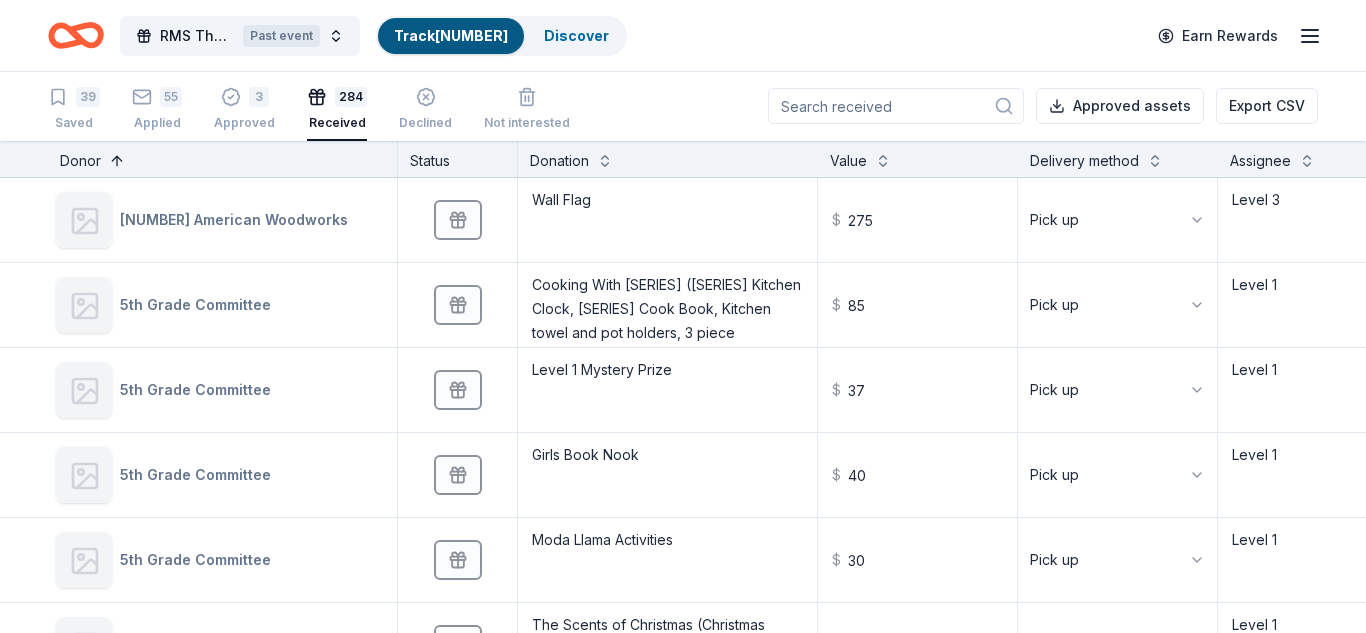 click at bounding box center [117, 159] 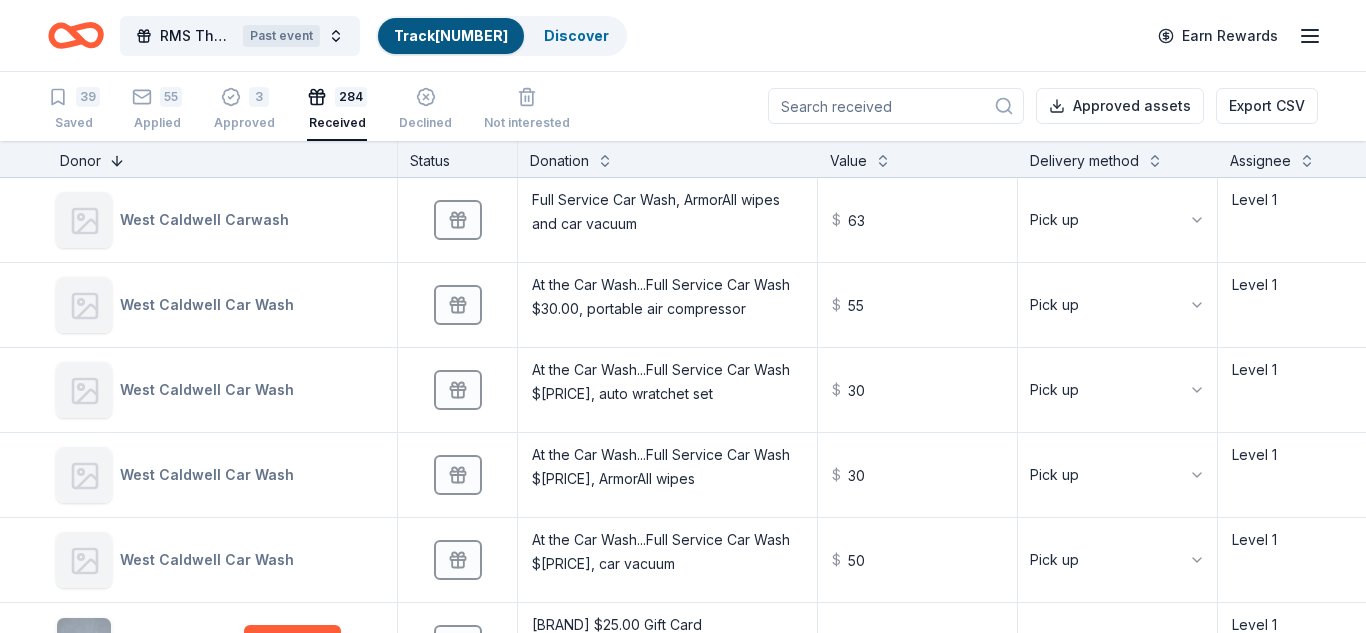 type 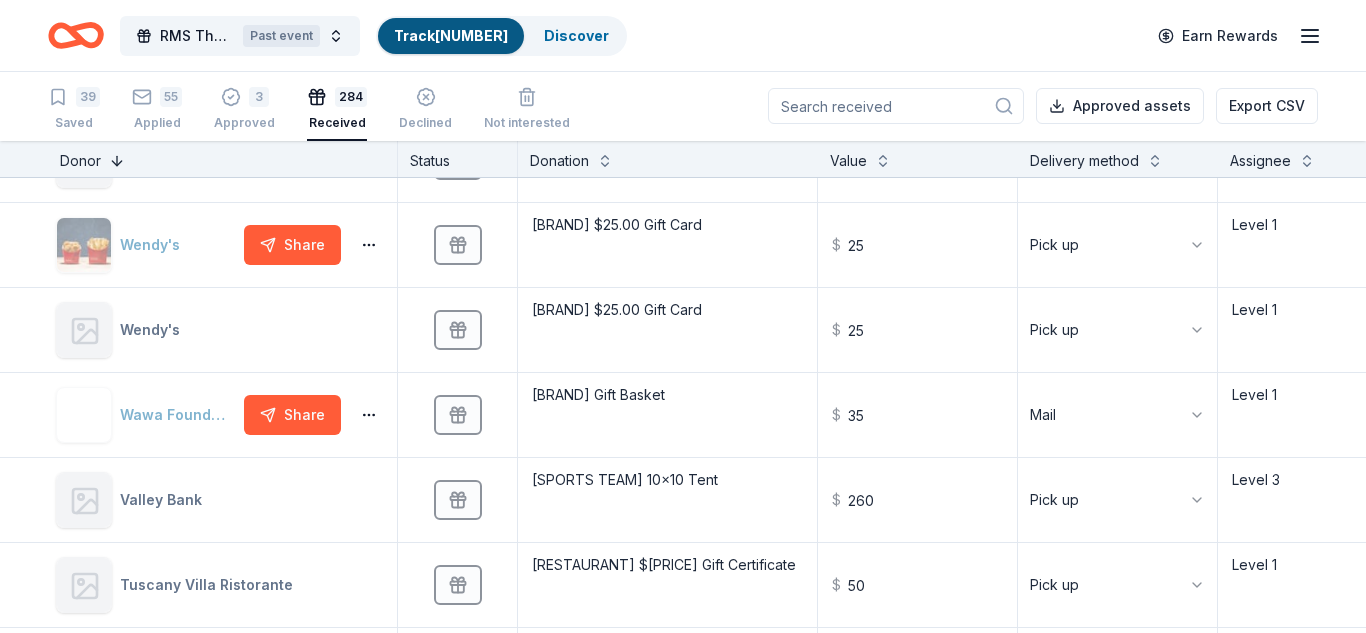 scroll, scrollTop: 440, scrollLeft: 0, axis: vertical 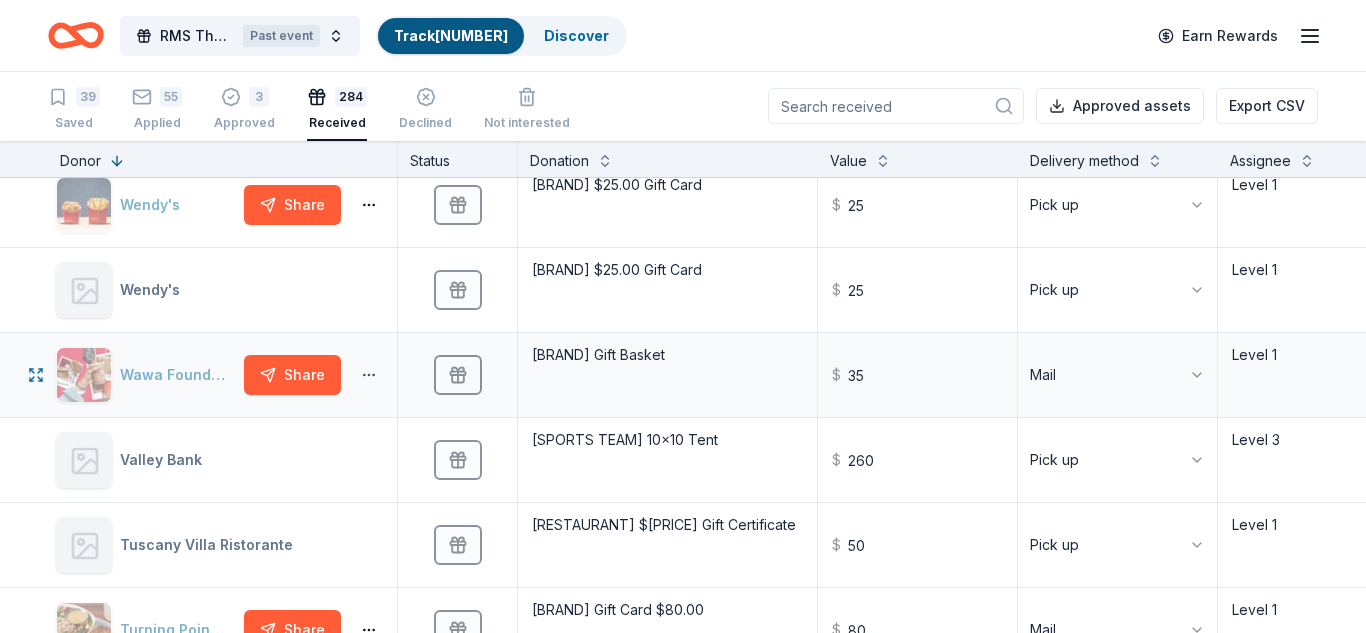 click on "RMS The Great Gatsby Tricky Tray Past event Track  · 410 Discover Earn Rewards 39 Saved 55 Applied 3 Approved 284 Received Declined Not interested  Approved assets Export CSV Donor Status Donation Value Delivery method Assignee Notes West Caldwell Carwash Received Full Service Car Wash, ArmorAll wipes and car vacuum $ 63 Pick up Level 1 West Caldwell Car Wash Received At the Car Wash...Full Service Car Wash $30.00, portable air compressor $ 55 Pick up Level 1 West Caldwell Car Wash Received At the Car Wash...Full Service Car Wash $30.00, auto wratchet set $ 30 Pick up Level 1 West Caldwell Car Wash Received At the Car Wash...Full Service Car Wash $30.00, ArmorAll wipes $ 30 Pick up Level 1 West Caldwell Car Wash Received At the Car Wash...Full Service Car Wash $30.00, car vacuum $ 50 Pick up Level 1 Wendy's  Share Received Wendy's $25.00 Gift Card $ 25 Pick up Level 1 Wendy's Received Wendy's $25.00 Gift Card $ 25 Pick up Level 1 Wawa Foundation  Share Received Wawa Gift Basket $ 35 Mail Level 1 Valley Bank" at bounding box center [683, 315] 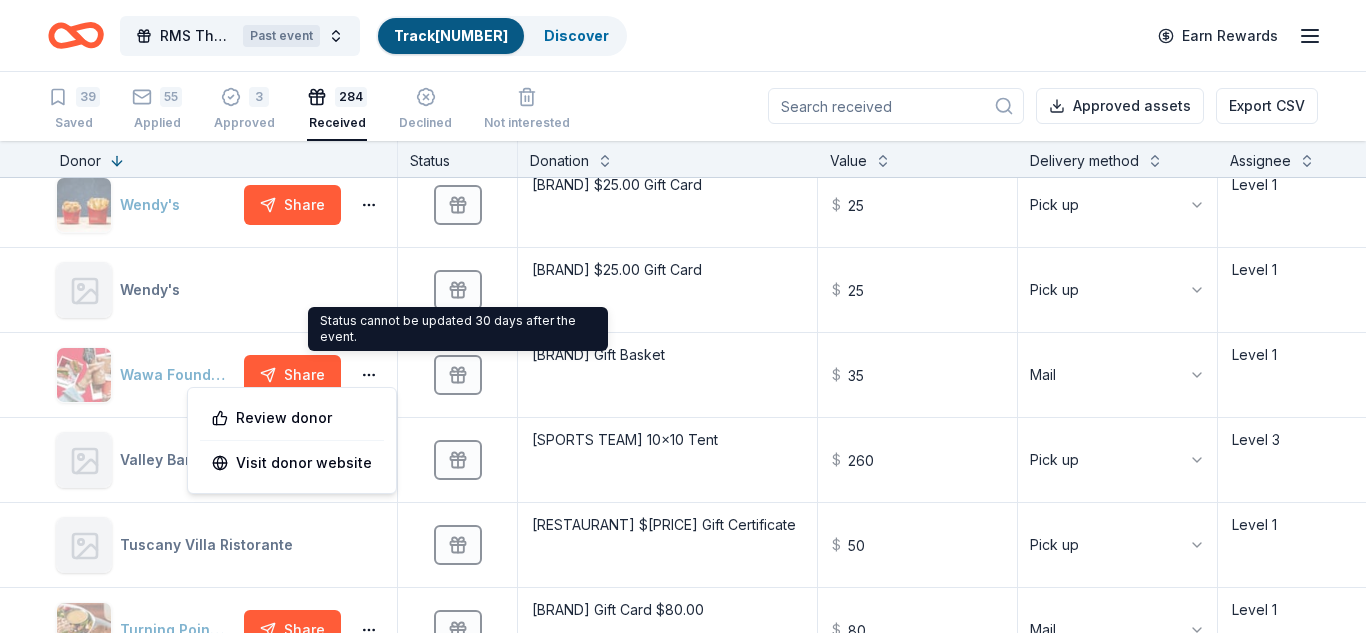 click on "RMS The Great Gatsby Tricky Tray Past event Track  · 410 Discover Earn Rewards 39 Saved 55 Applied 3 Approved 284 Received Declined Not interested  Approved assets Export CSV Donor Status Donation Value Delivery method Assignee Notes West Caldwell Carwash Received Full Service Car Wash, ArmorAll wipes and car vacuum $ 63 Pick up Level 1 West Caldwell Car Wash Received At the Car Wash...Full Service Car Wash $30.00, portable air compressor $ 55 Pick up Level 1 West Caldwell Car Wash Received At the Car Wash...Full Service Car Wash $30.00, auto wratchet set $ 30 Pick up Level 1 West Caldwell Car Wash Received At the Car Wash...Full Service Car Wash $30.00, ArmorAll wipes $ 30 Pick up Level 1 West Caldwell Car Wash Received At the Car Wash...Full Service Car Wash $30.00, car vacuum $ 50 Pick up Level 1 Wendy's  Share Received Wendy's $25.00 Gift Card $ 25 Pick up Level 1 Wendy's Received Wendy's $25.00 Gift Card $ 25 Pick up Level 1 Wawa Foundation  Share Received Wawa Gift Basket $ 35 Mail Level 1 Valley Bank" at bounding box center (683, 315) 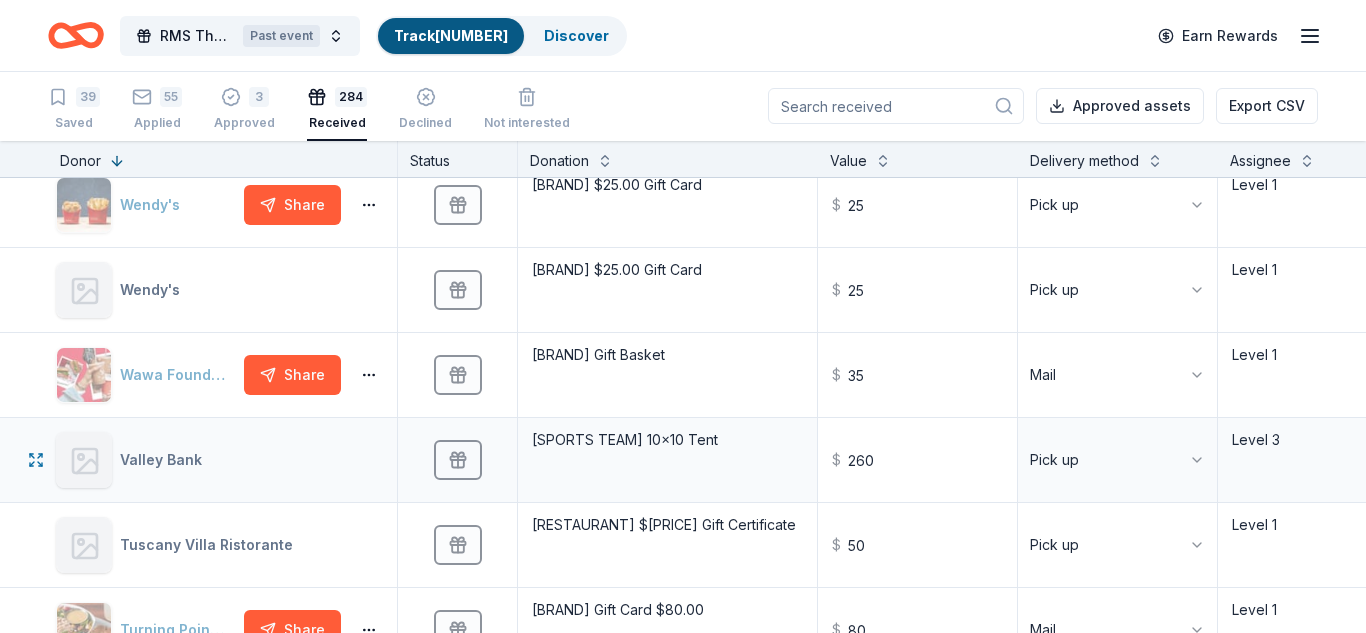 type 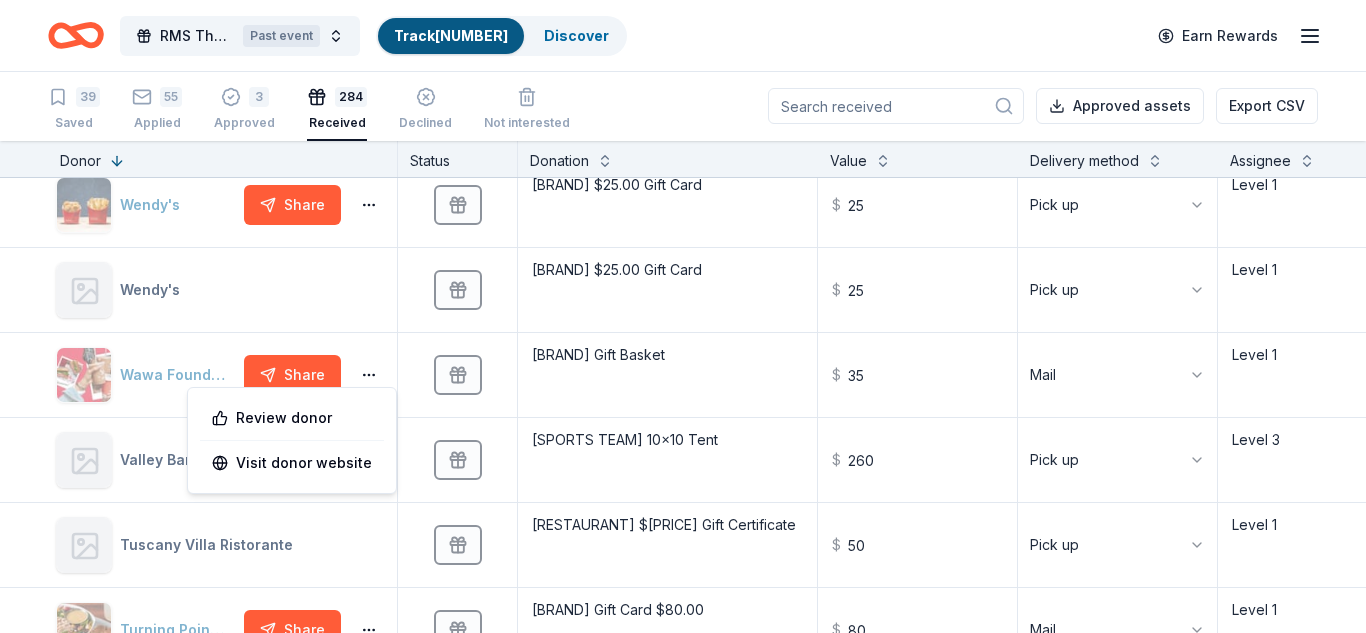 click on "RMS The Great Gatsby Tricky Tray Past event Track  · 410 Discover Earn Rewards 39 Saved 55 Applied 3 Approved 284 Received Declined Not interested  Approved assets Export CSV Donor Status Donation Value Delivery method Assignee Notes West Caldwell Carwash Received Full Service Car Wash, ArmorAll wipes and car vacuum $ 63 Pick up Level 1 West Caldwell Car Wash Received At the Car Wash...Full Service Car Wash $30.00, portable air compressor $ 55 Pick up Level 1 West Caldwell Car Wash Received At the Car Wash...Full Service Car Wash $30.00, auto wratchet set $ 30 Pick up Level 1 West Caldwell Car Wash Received At the Car Wash...Full Service Car Wash $30.00, ArmorAll wipes $ 30 Pick up Level 1 West Caldwell Car Wash Received At the Car Wash...Full Service Car Wash $30.00, car vacuum $ 50 Pick up Level 1 Wendy's  Share Received Wendy's $25.00 Gift Card $ 25 Pick up Level 1 Wendy's Received Wendy's $25.00 Gift Card $ 25 Pick up Level 1 Wawa Foundation  Share Received Wawa Gift Basket $ 35 Mail Level 1 Valley Bank" at bounding box center [683, 315] 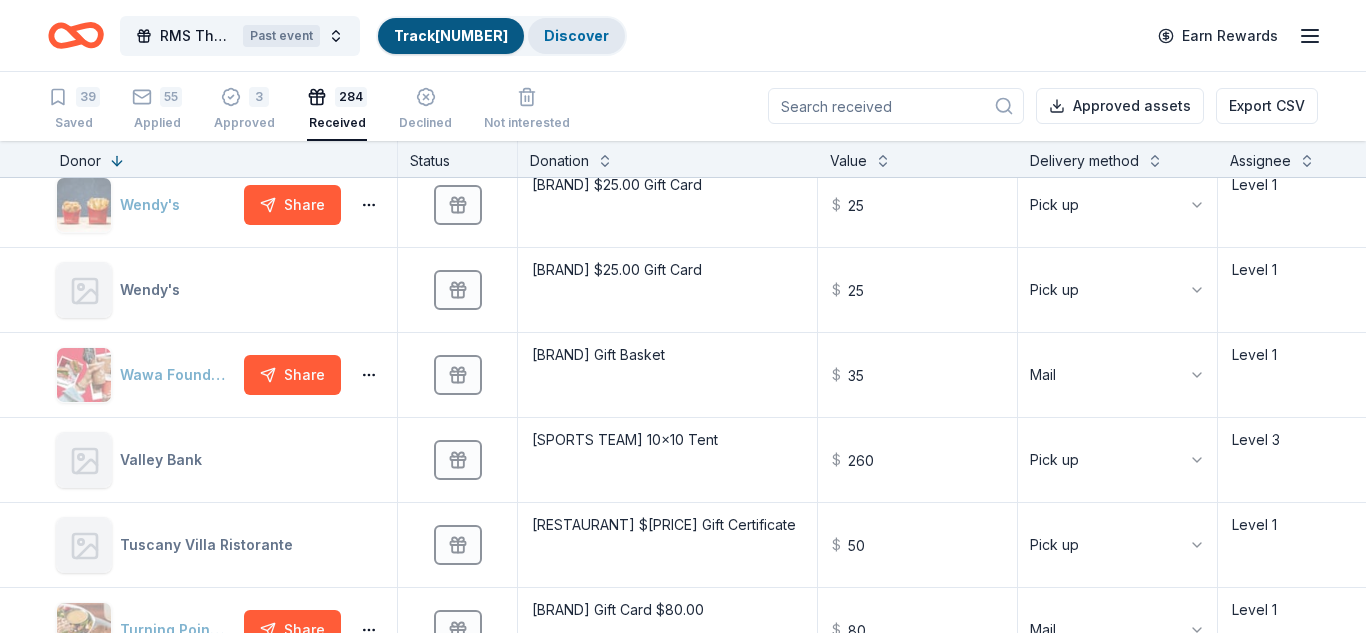 click on "Discover" at bounding box center [576, 35] 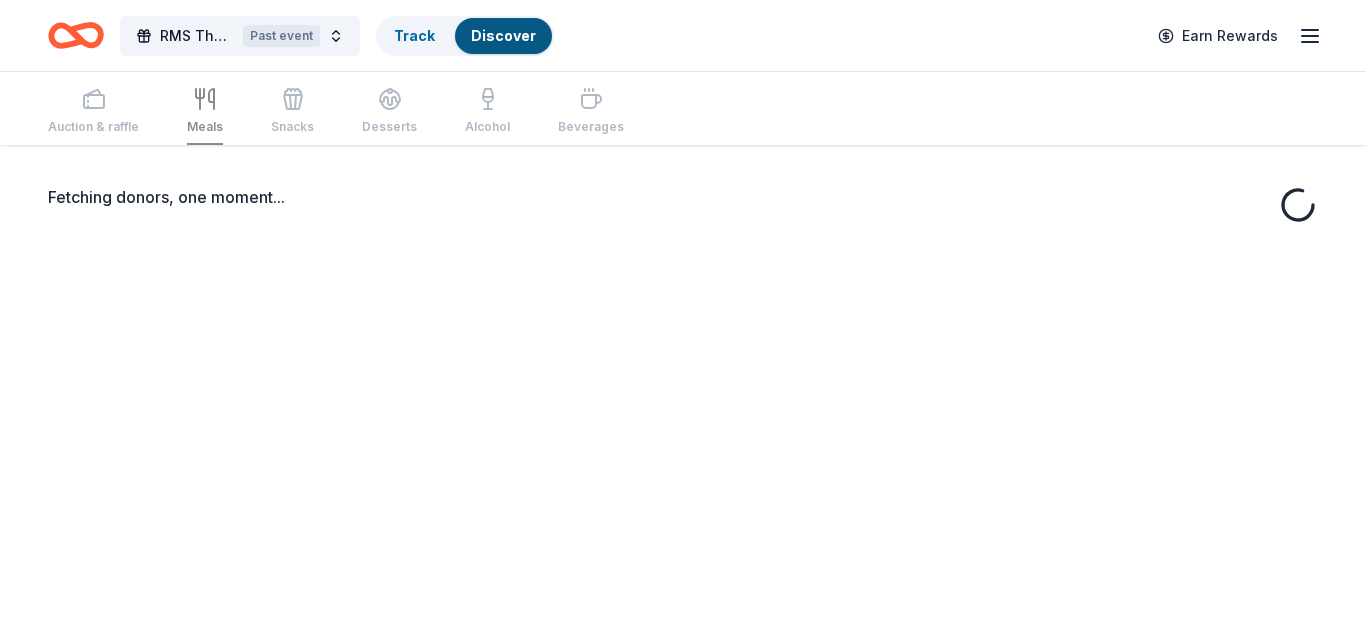 scroll, scrollTop: 0, scrollLeft: 0, axis: both 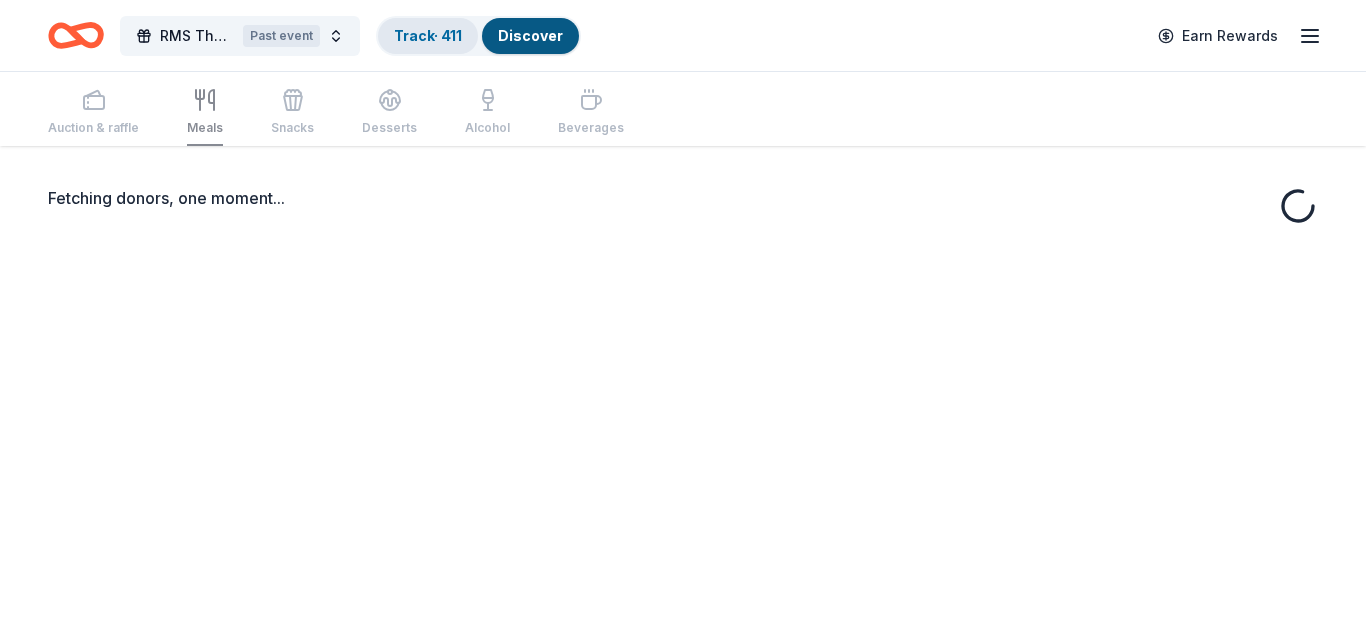 click on "Track  · 411" at bounding box center (428, 35) 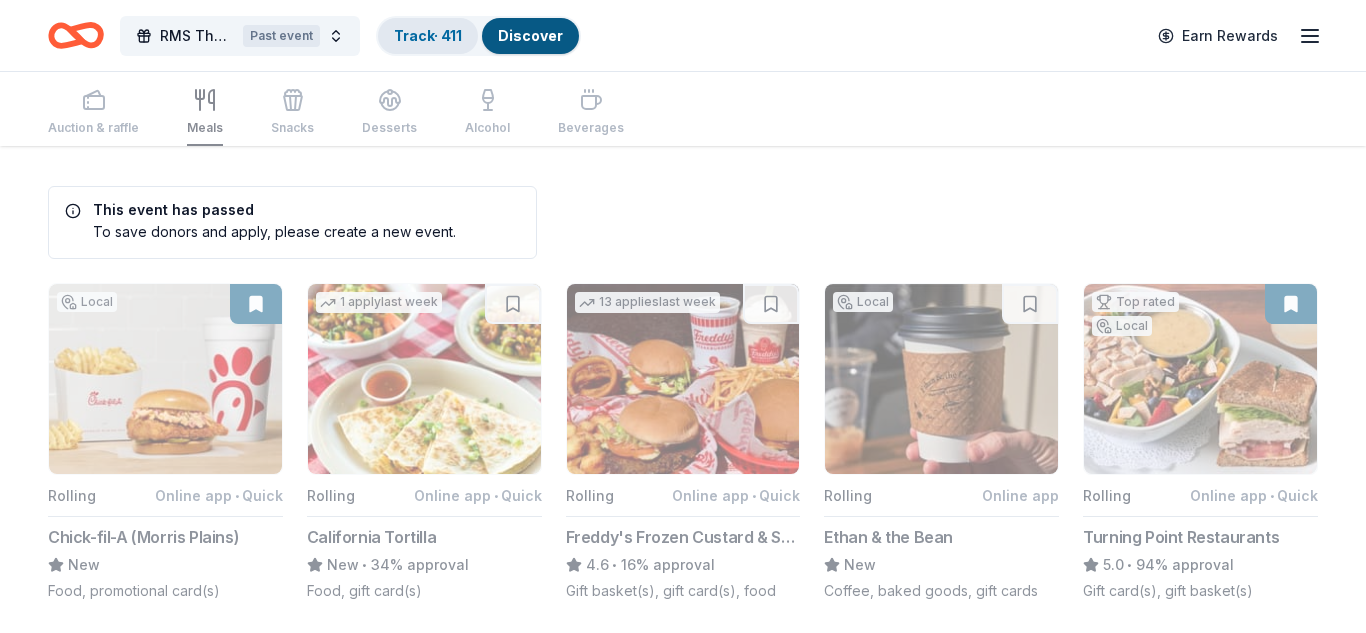 click on "Track  · 411" at bounding box center [428, 35] 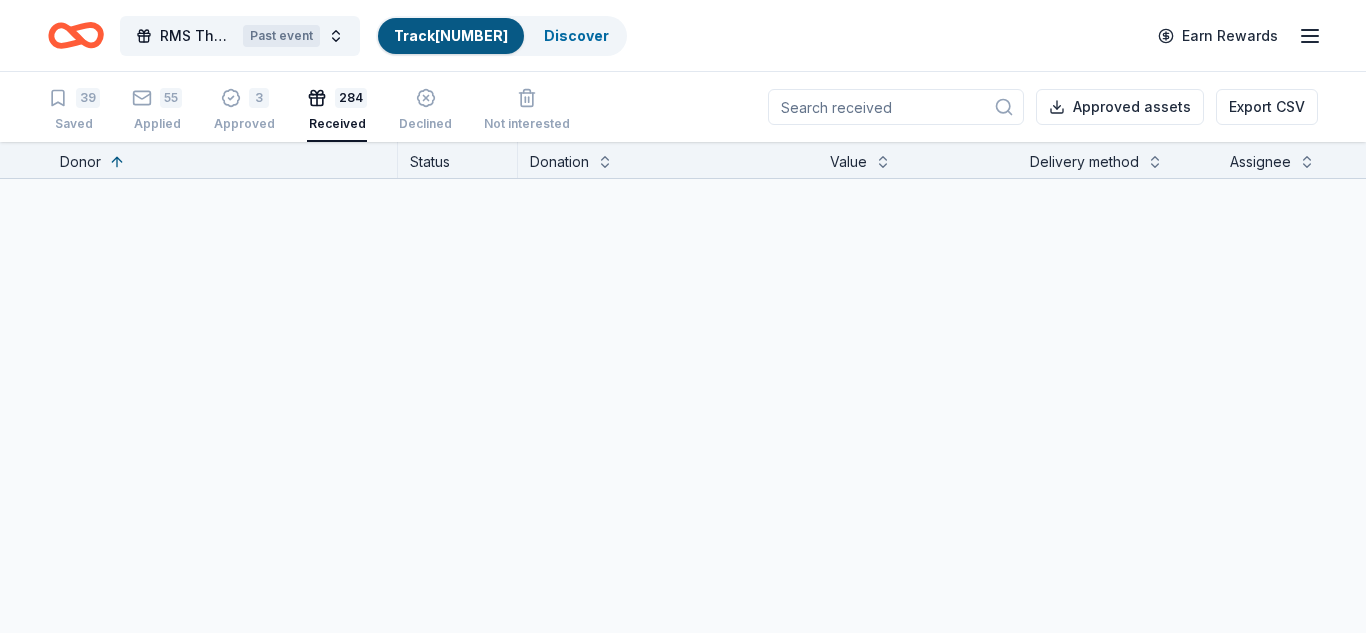 scroll, scrollTop: 1, scrollLeft: 0, axis: vertical 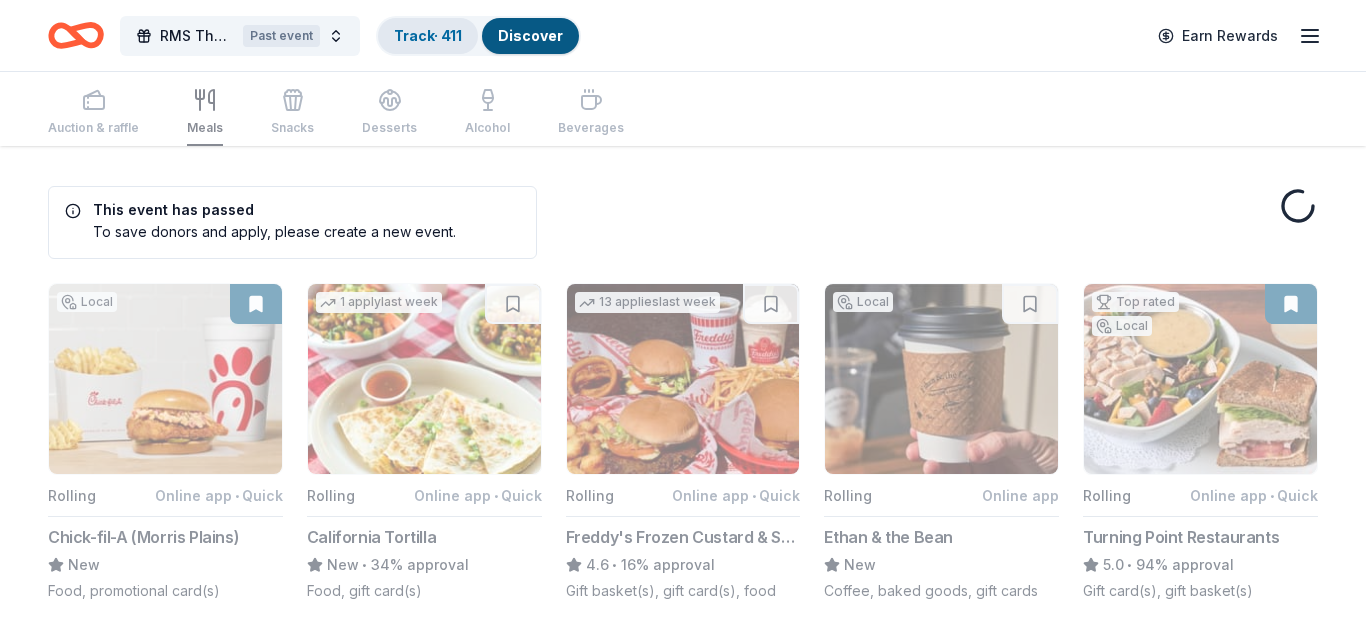 click on "Track  · 411" at bounding box center [428, 35] 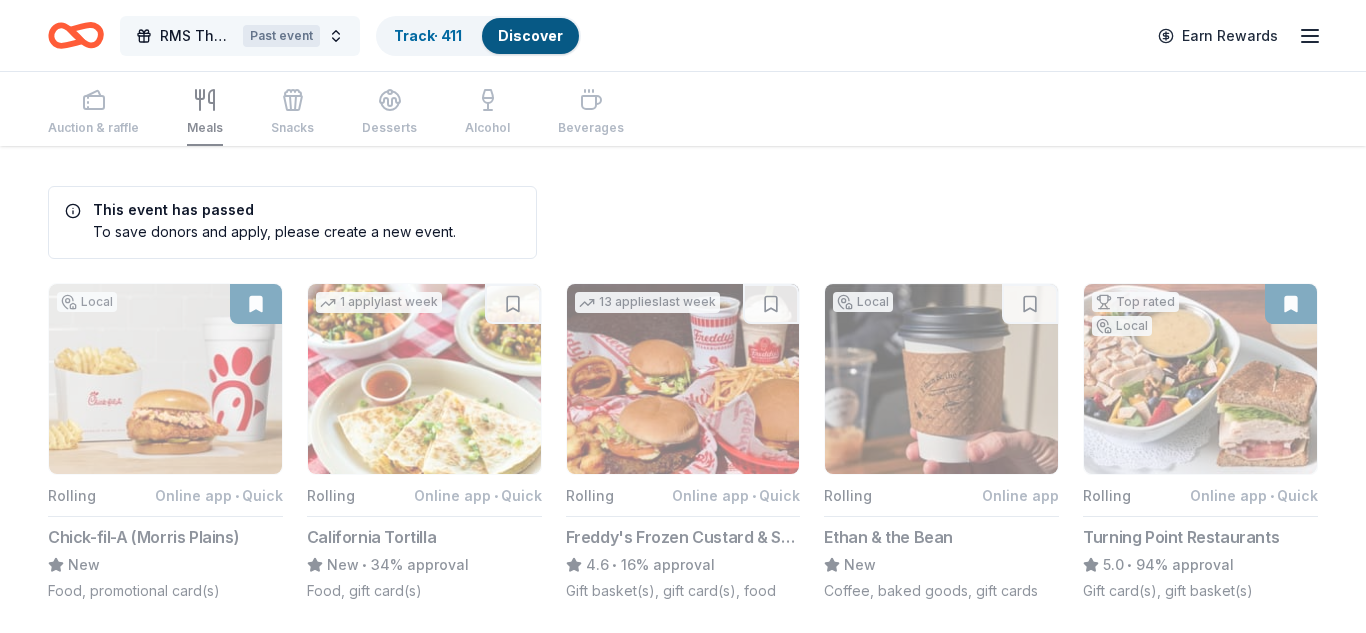 click on "RMS The Great Gatsby Tricky Tray Past event" at bounding box center (240, 36) 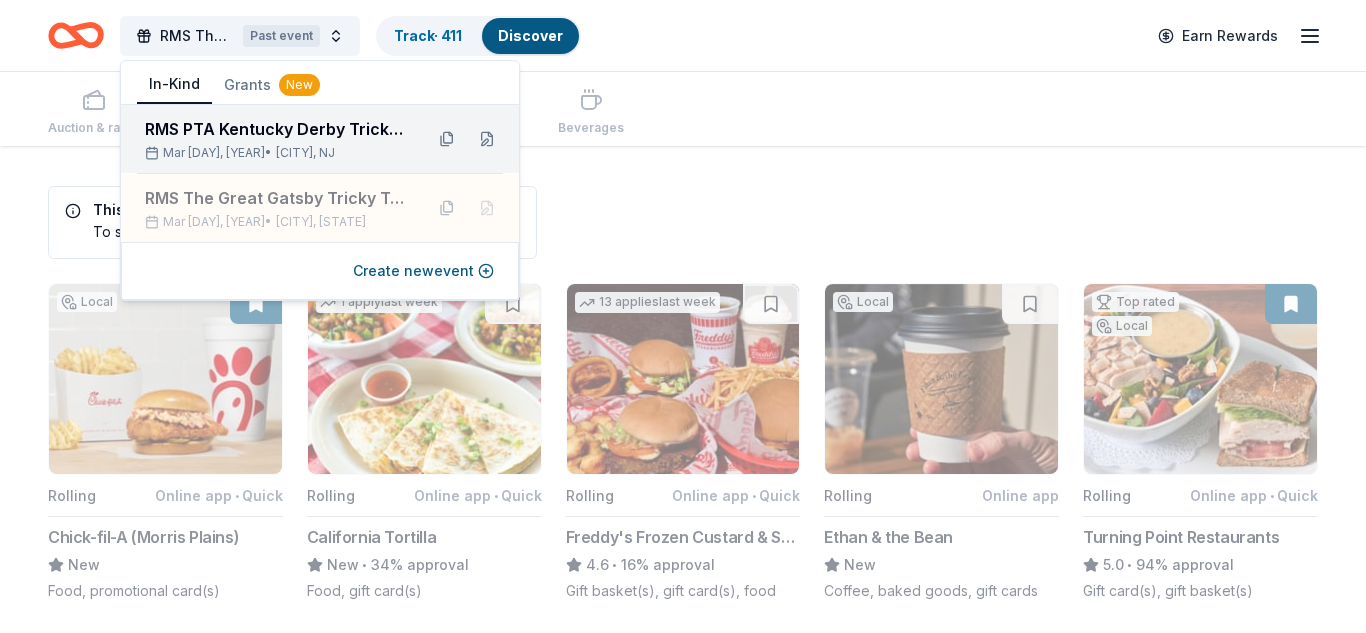 click on "RMS PTA Kentucky Derby Tricky Tray Mar 27, 2026  •  [CITY], NJ RMS The Great Gatsby Tricky Tray Mar 21, 2025  •  [CITY], NJ Create new  event" at bounding box center (276, 139) 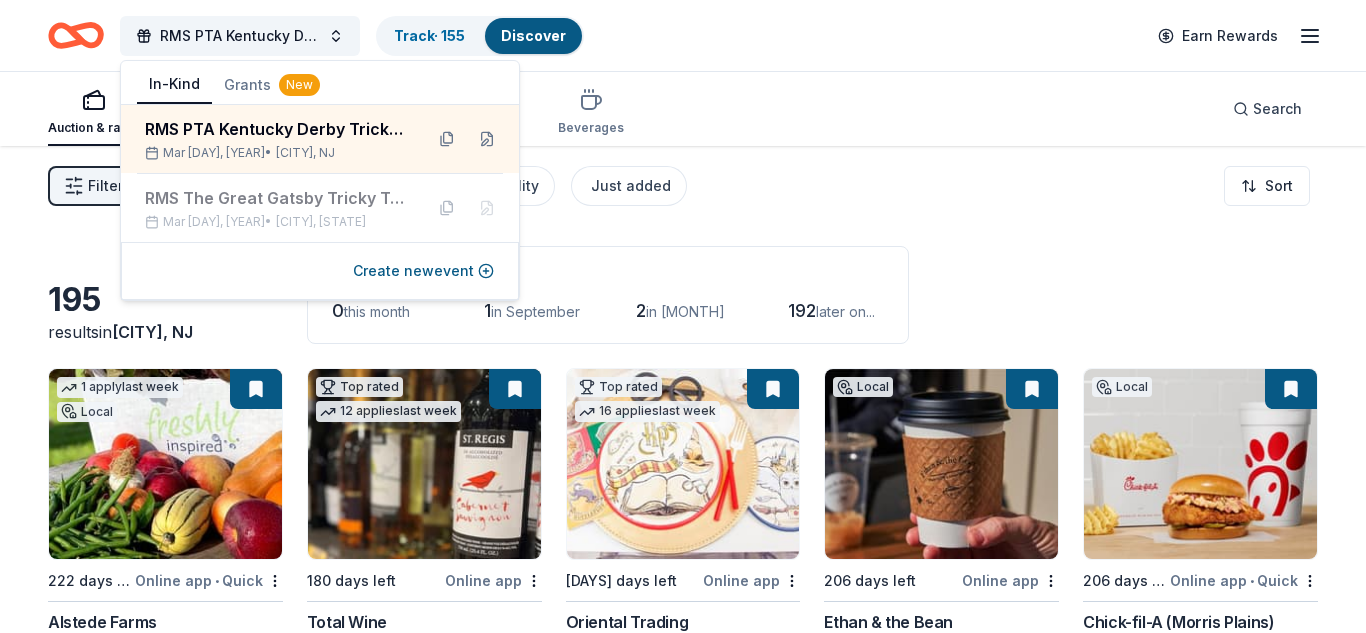 click on "Filter 2 Application methods Causes Eligibility Just added Sort" at bounding box center [683, 186] 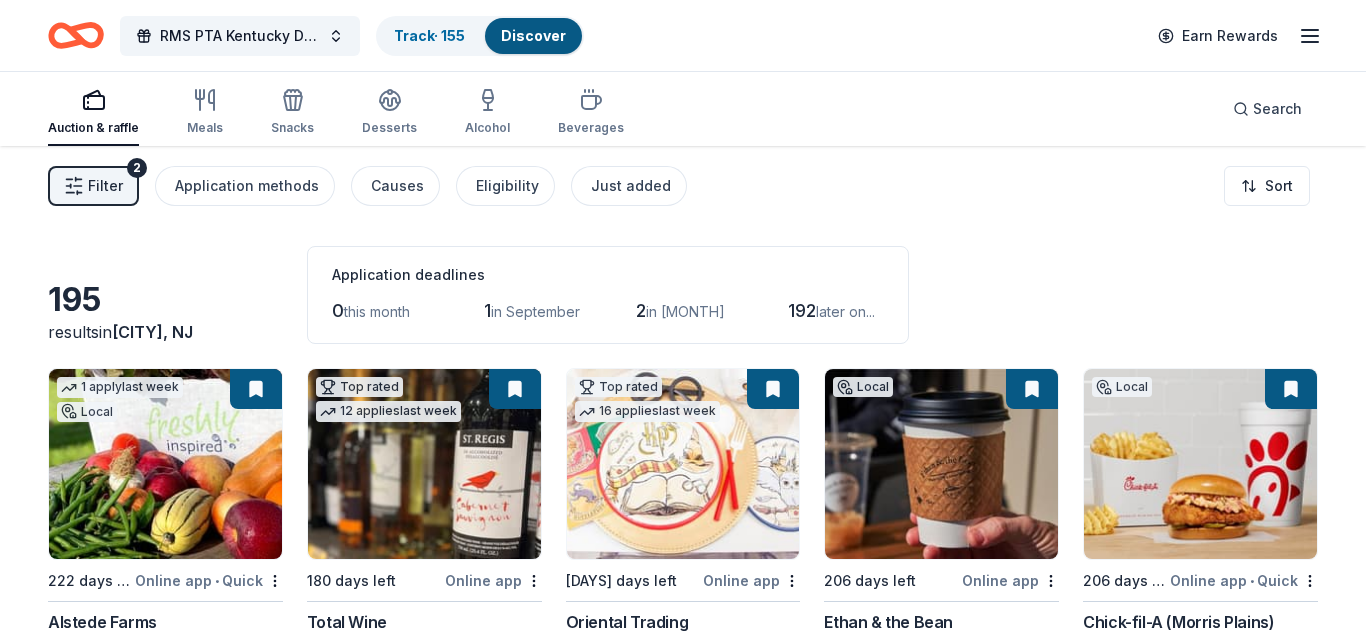 click 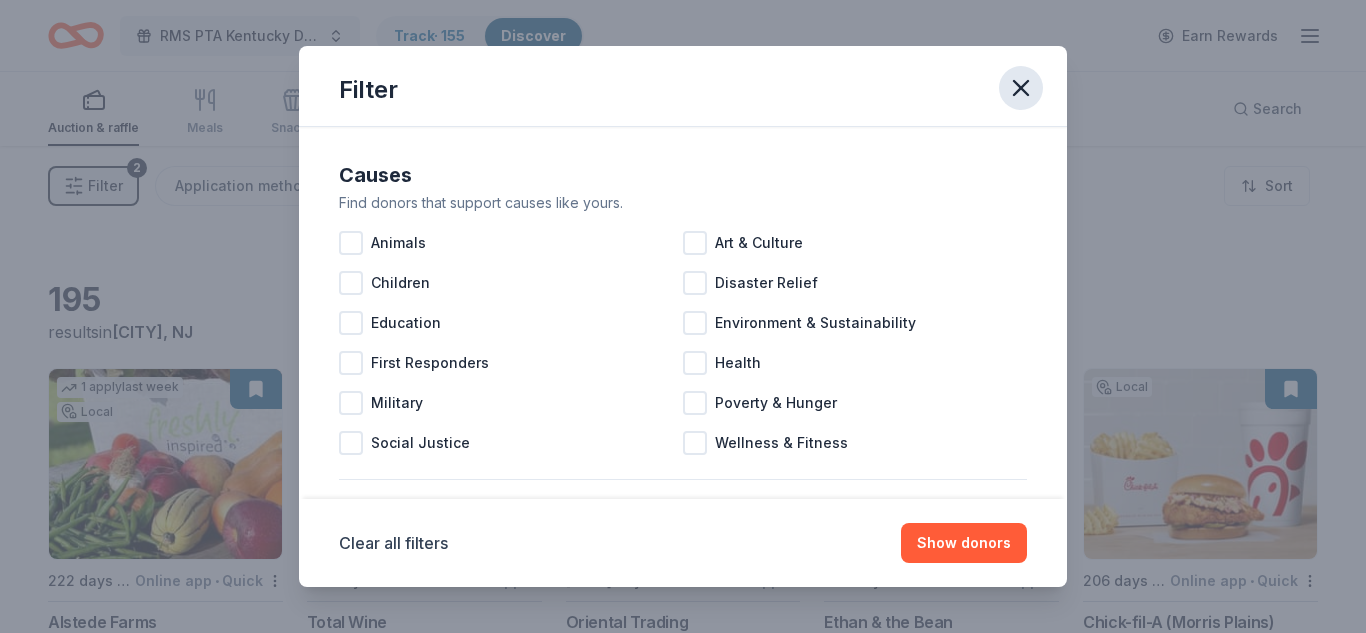 click 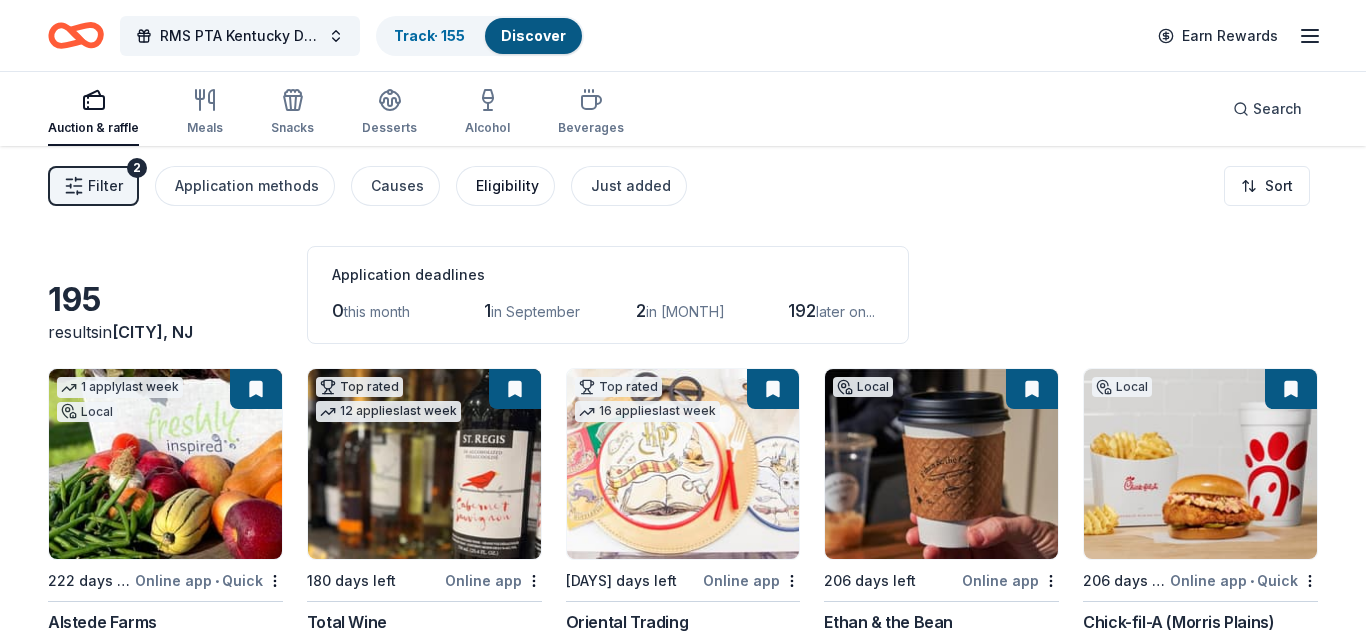click on "Eligibility" at bounding box center [507, 186] 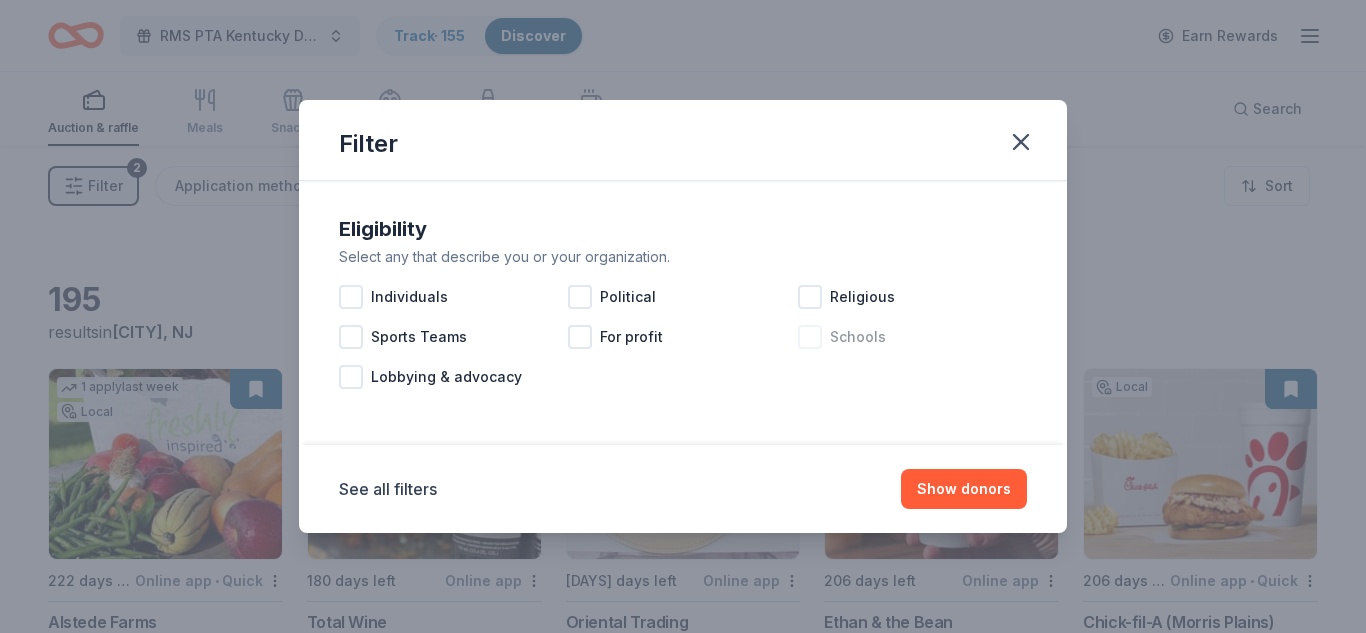 click at bounding box center [810, 337] 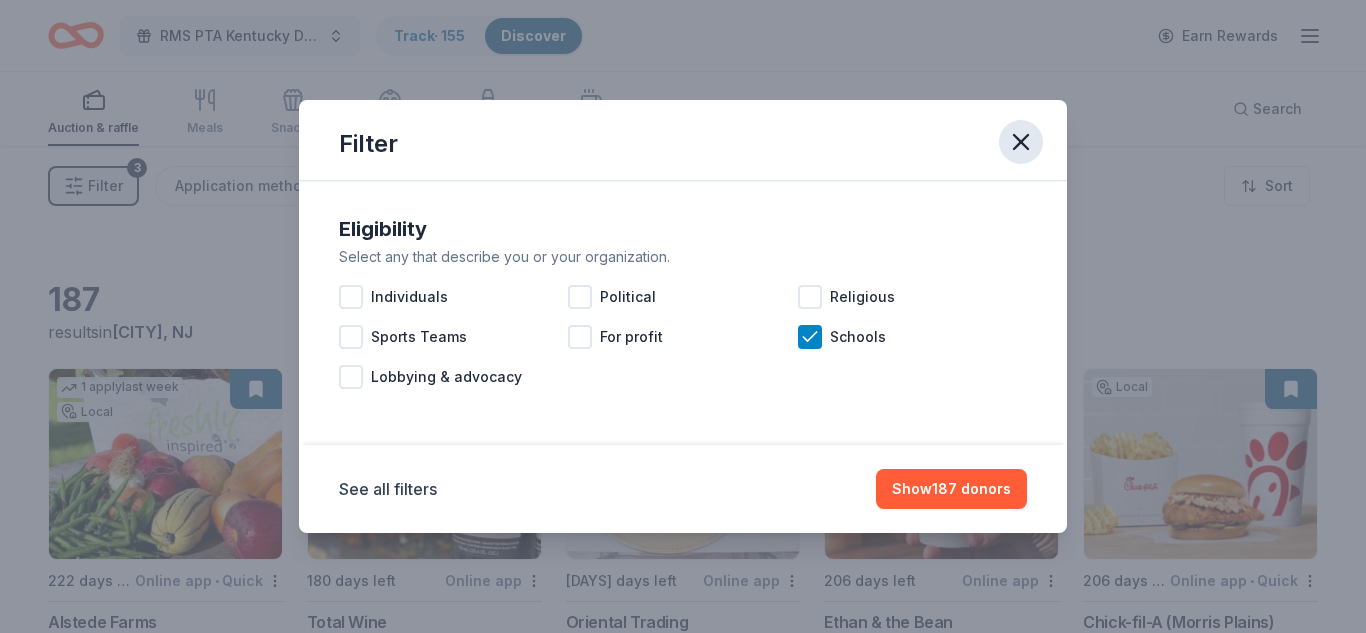click 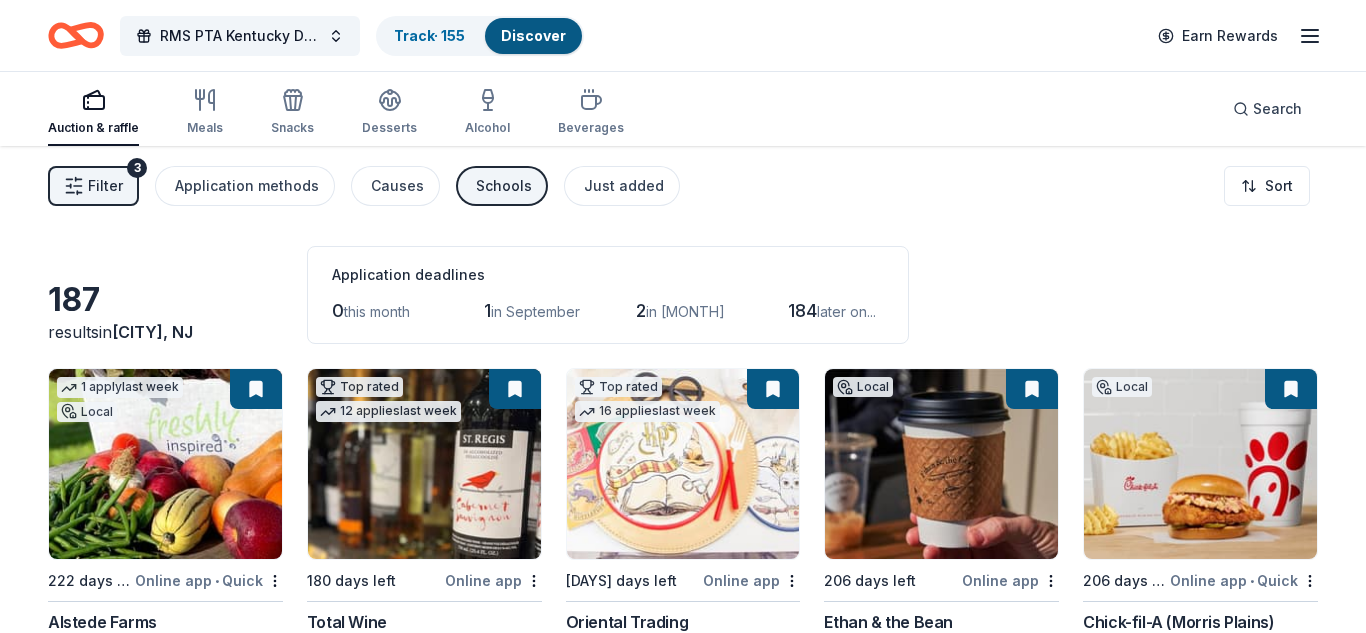 click on "Schools" at bounding box center [504, 186] 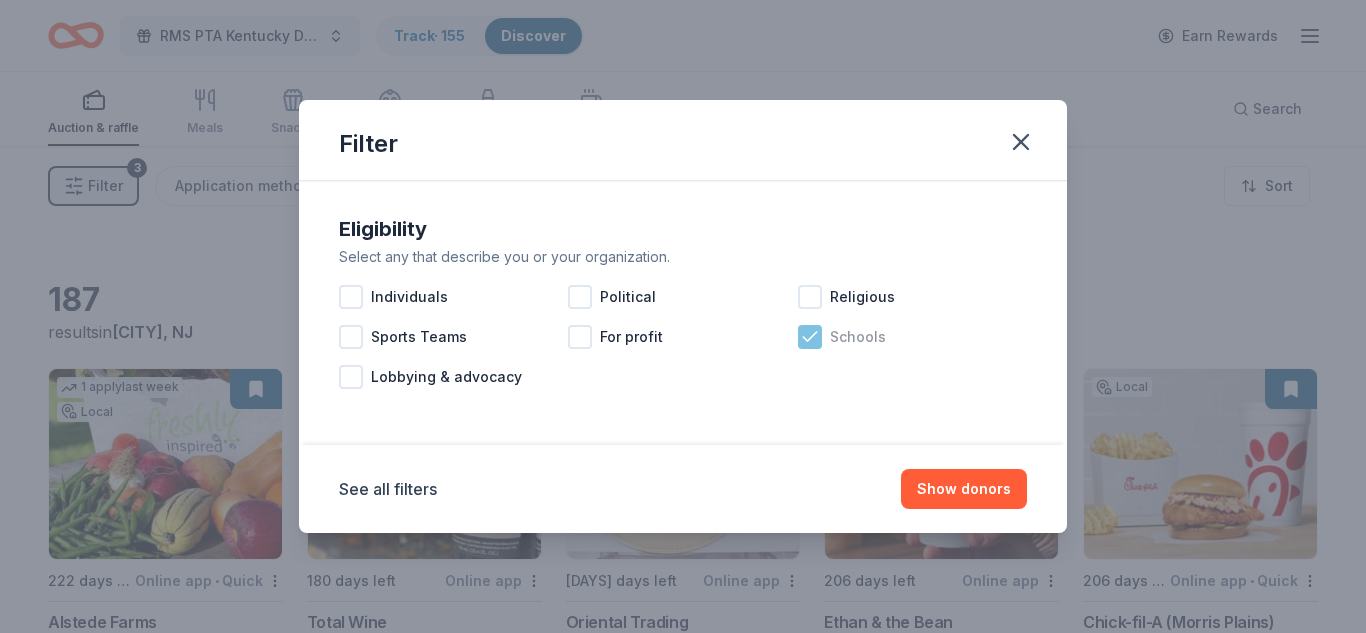 click 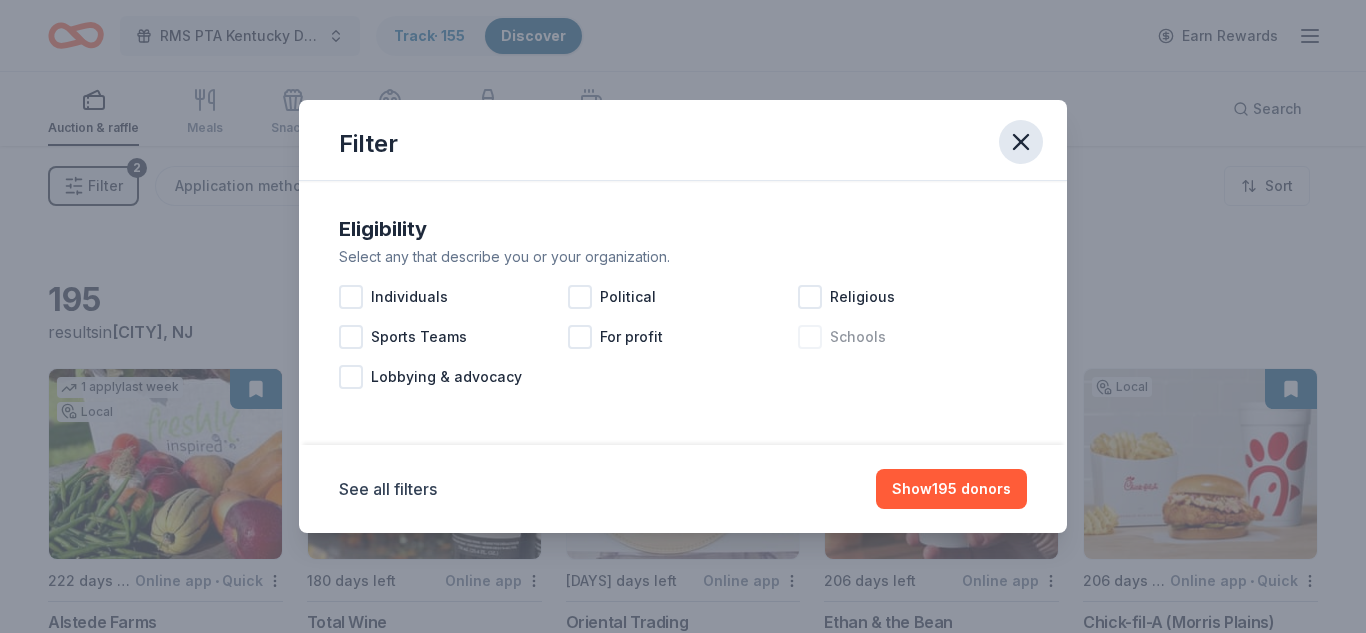 click 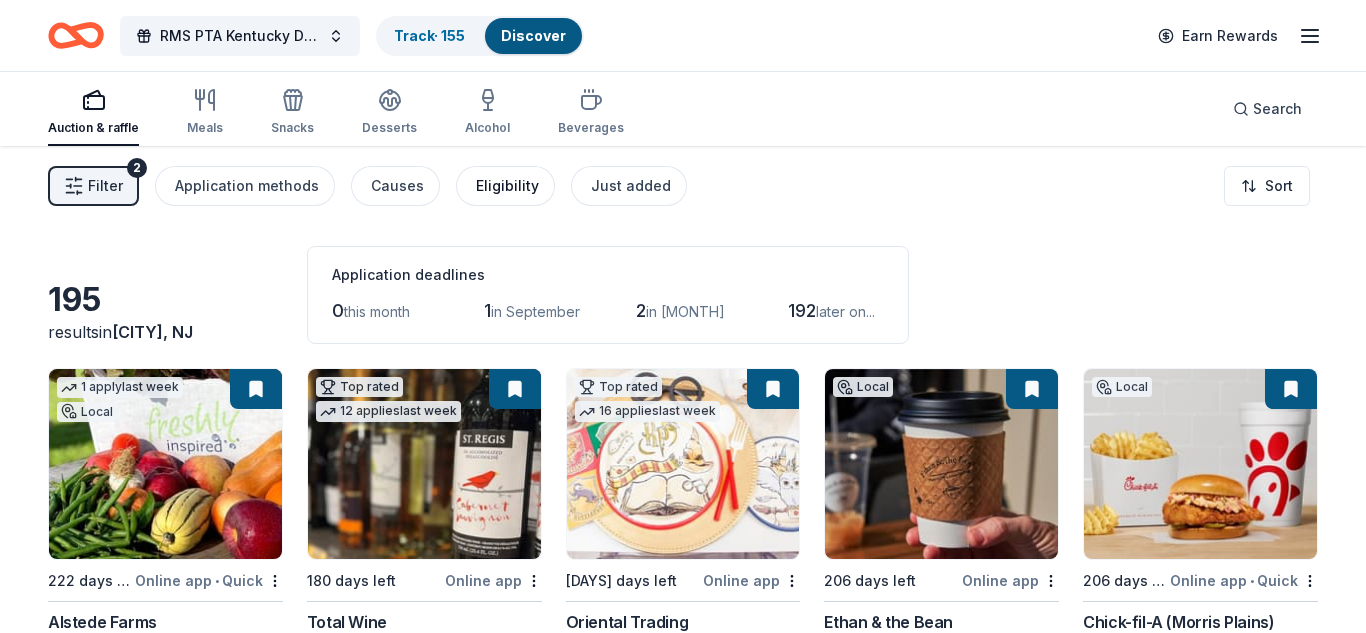 click on "Eligibility" at bounding box center [507, 186] 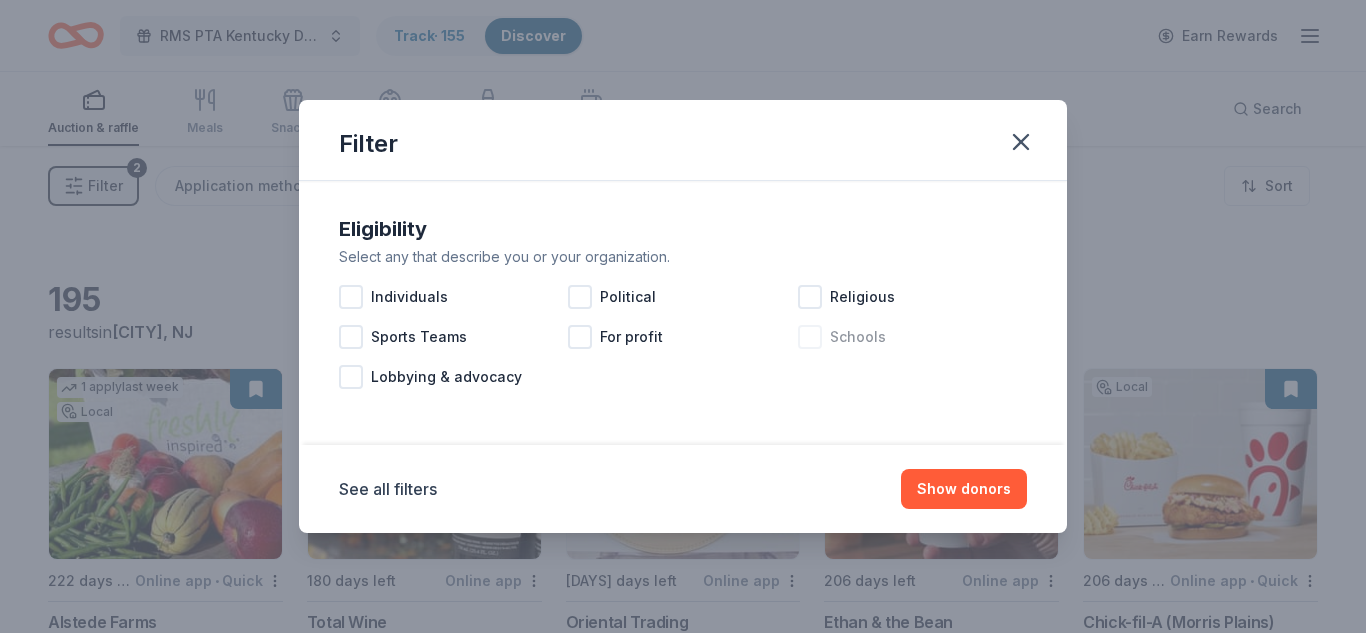 click at bounding box center [810, 337] 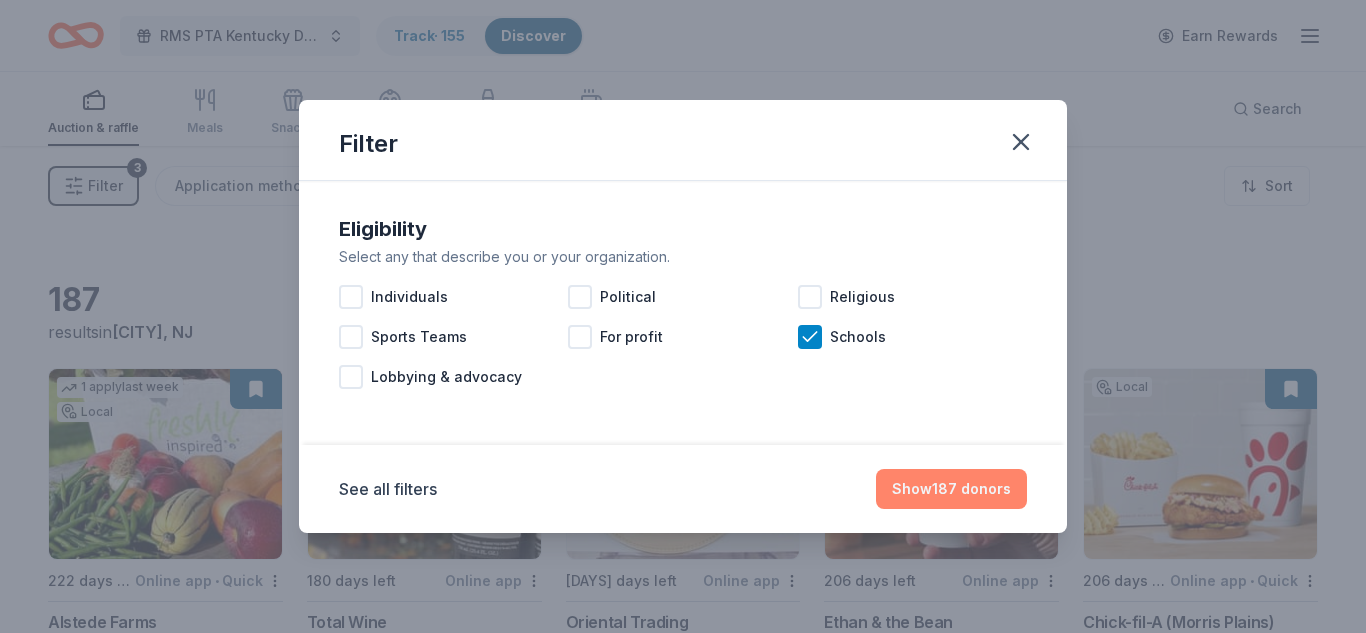 click on "Show [NUMBER] donors" at bounding box center [951, 489] 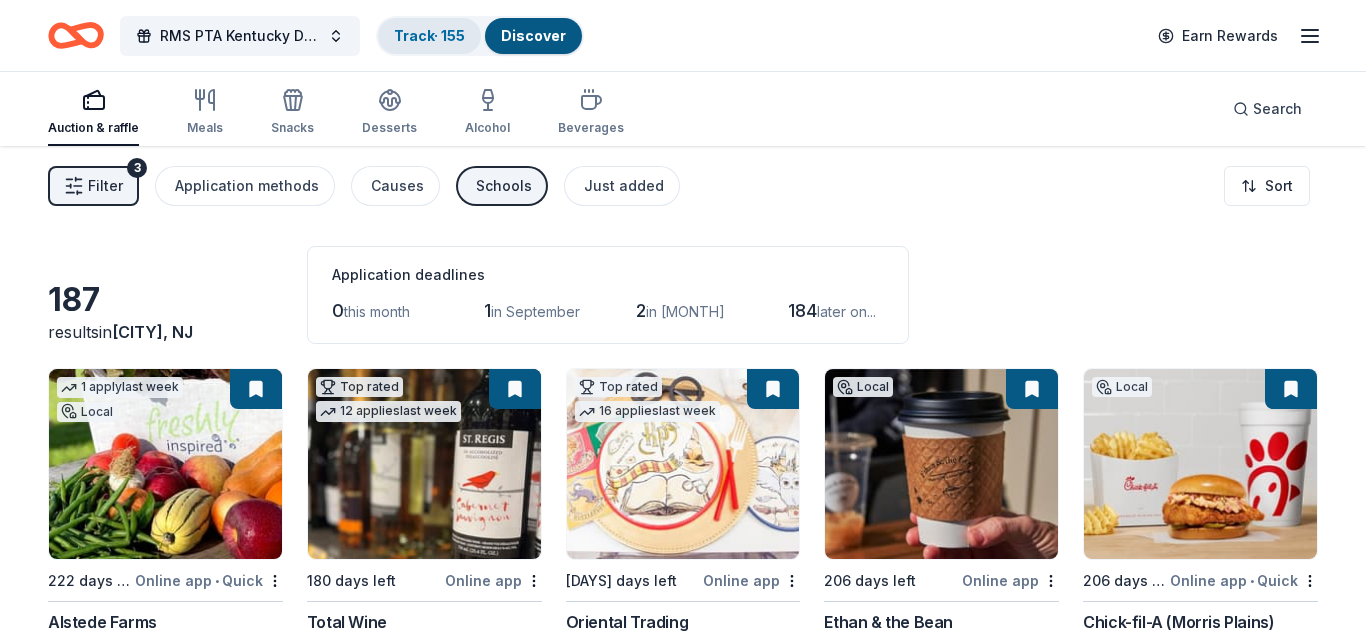 click on "Track  · [NUMBER]" at bounding box center (429, 35) 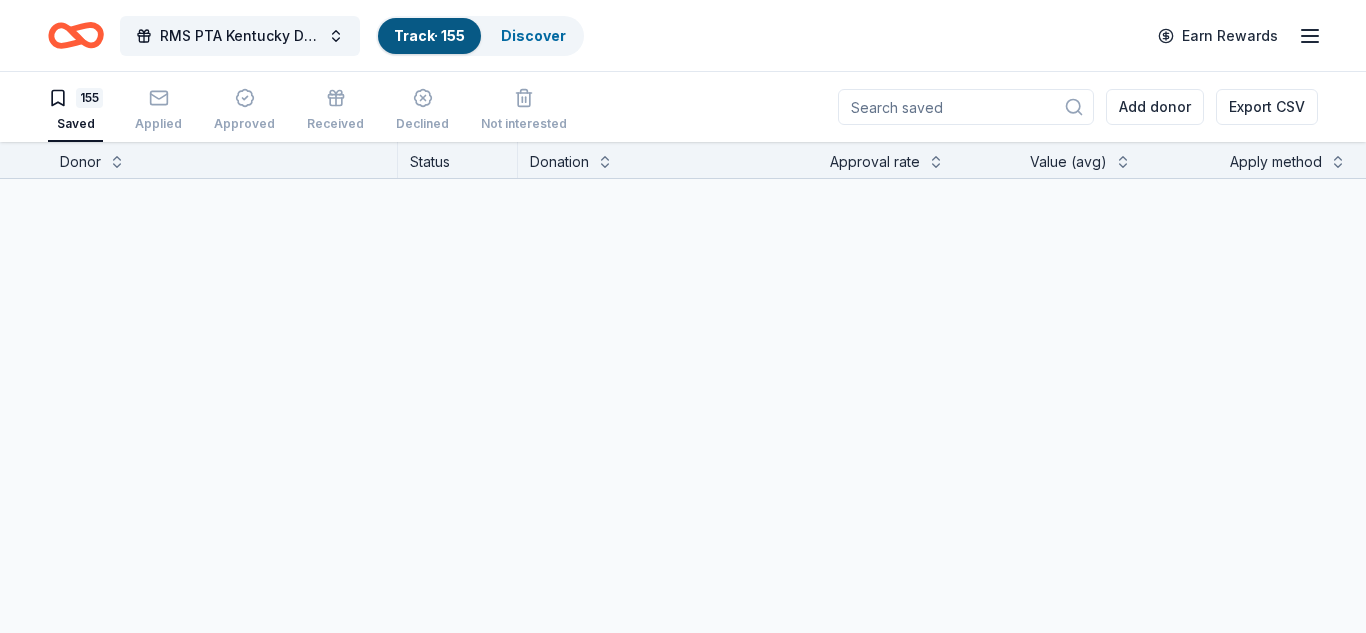 scroll, scrollTop: 1, scrollLeft: 0, axis: vertical 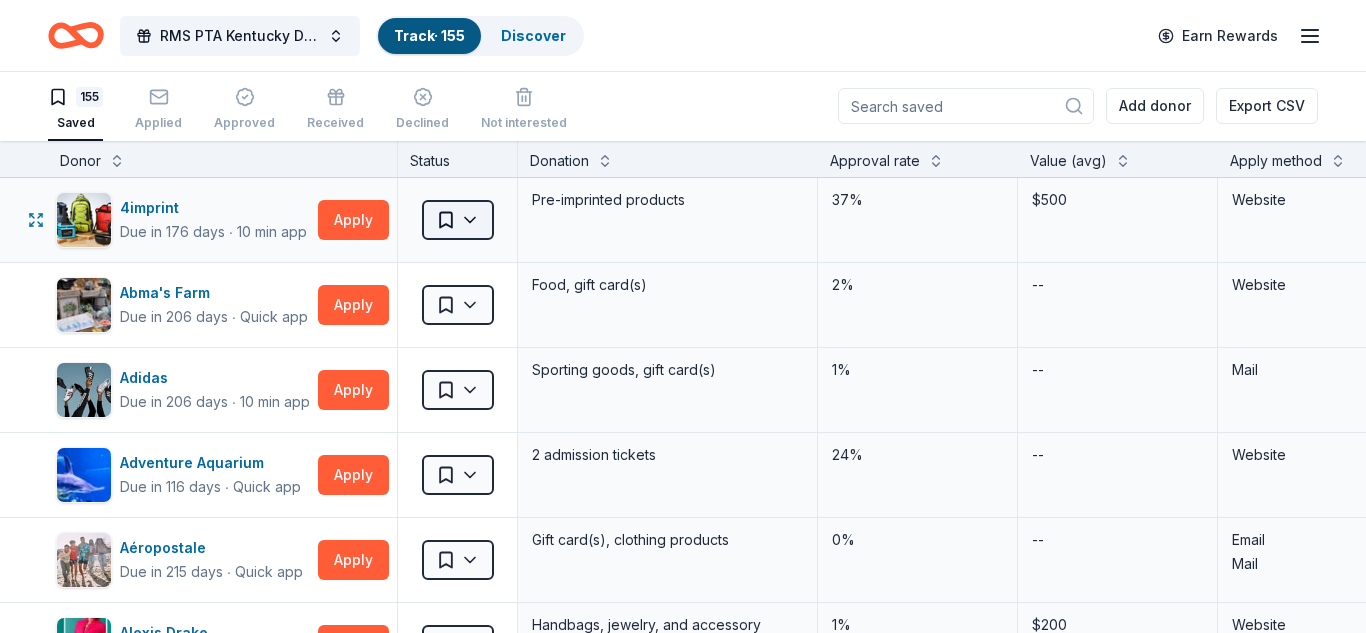 click on "[ORGANIZATION] [EVENT] Tricky Tray Track  · [NUMBER] Discover Earn Rewards [NUMBER] Saved Applied Approved Received Declined Not interested Add donor Export CSV Donor Status Donation Approval rate Value (avg) Apply method Assignee Notes 4imprint Due in [DAYS] days ∙ [TIME] app Apply Saved Pre-imprinted products [PERCENT]% $[PRICE] Website Abma's Farm Due in [DAYS] days ∙ Quick app Apply Saved Food, gift card(s) [PERCENT]% -- Website Adidas Due in [DAYS] days ∙ [TIME] app Apply Saved Sporting goods, gift card(s) [PERCENT]% -- Mail Adventure Aquarium  Due in [DAYS] days ∙ Quick app Apply Saved 2 admission tickets [PERCENT]% -- Website Aéropostale Due in [DAYS] days ∙ Quick app Apply Saved Gift card(s), clothing products [PERCENT]% -- Email Mail Alexis Drake Due in [DAYS] days ∙ Quick app Apply Saved Handbags, jewelry, and accessory product(s), gift certificate(s) [PERCENT]% $[PRICE] Website Alfred Music Due in [DAYS] days Apply Saved Educational music materials -- -- Website All Good Due in [DAYS] days ∙ [TIME] app Apply Saved Skin care product(s) [PERCENT]% -- Website Alstede Farms ∙ [PERCENT]%" at bounding box center (683, 315) 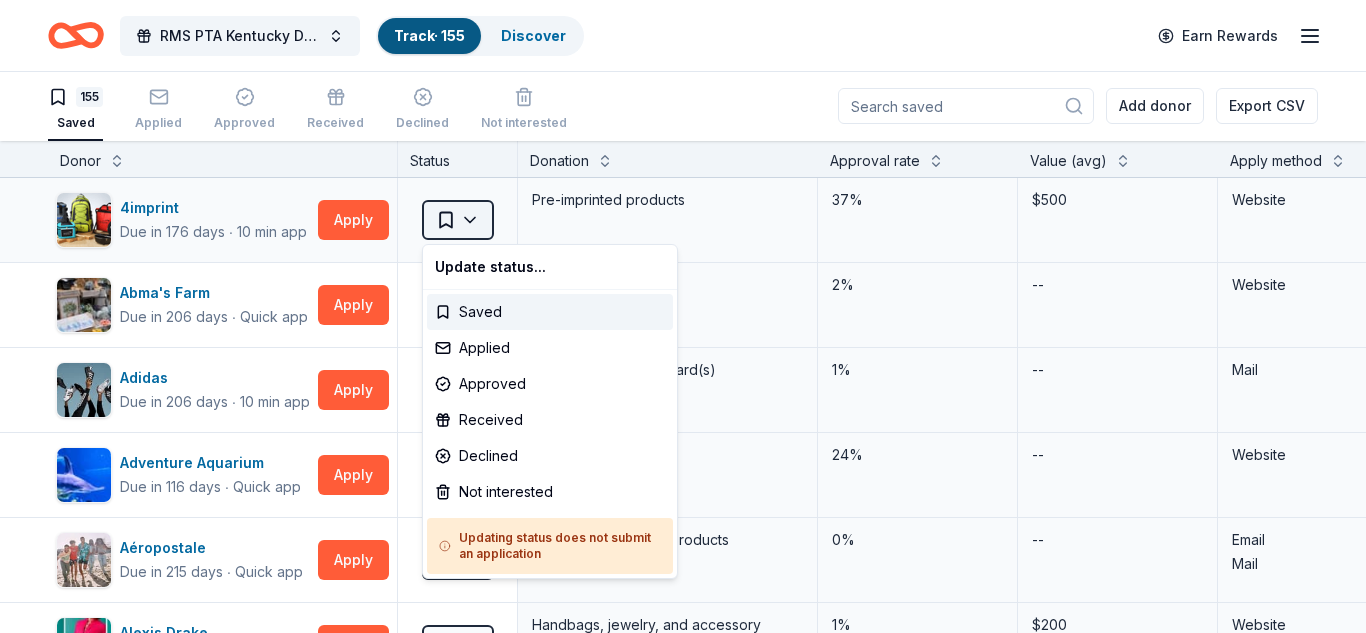 click on "[ORGANIZATION] [EVENT] Tricky Tray Track  · [NUMBER] Discover Earn Rewards [NUMBER] Saved Applied Approved Received Declined Not interested Add donor Export CSV Donor Status Donation Approval rate Value (avg) Apply method Assignee Notes 4imprint Due in [DAYS] days ∙ [TIME] app Apply Saved Pre-imprinted products [PERCENT]% $[PRICE] Website Abma's Farm Due in [DAYS] days ∙ Quick app Apply Saved Food, gift card(s) [PERCENT]% -- Website Adidas Due in [DAYS] days ∙ [TIME] app Apply Saved Sporting goods, gift card(s) [PERCENT]% -- Mail Adventure Aquarium  Due in [DAYS] days ∙ Quick app Apply Saved 2 admission tickets [PERCENT]% -- Website Aéropostale Due in [DAYS] days ∙ Quick app Apply Saved Gift card(s), clothing products [PERCENT]% -- Email Mail Alexis Drake Due in [DAYS] days ∙ Quick app Apply Saved Handbags, jewelry, and accessory product(s), gift certificate(s) [PERCENT]% $[PRICE] Website Alfred Music Due in [DAYS] days Apply Saved Educational music materials -- -- Website All Good Due in [DAYS] days ∙ [TIME] app Apply Saved Skin care product(s) [PERCENT]% -- Website Alstede Farms ∙ [PERCENT]%" at bounding box center (683, 315) 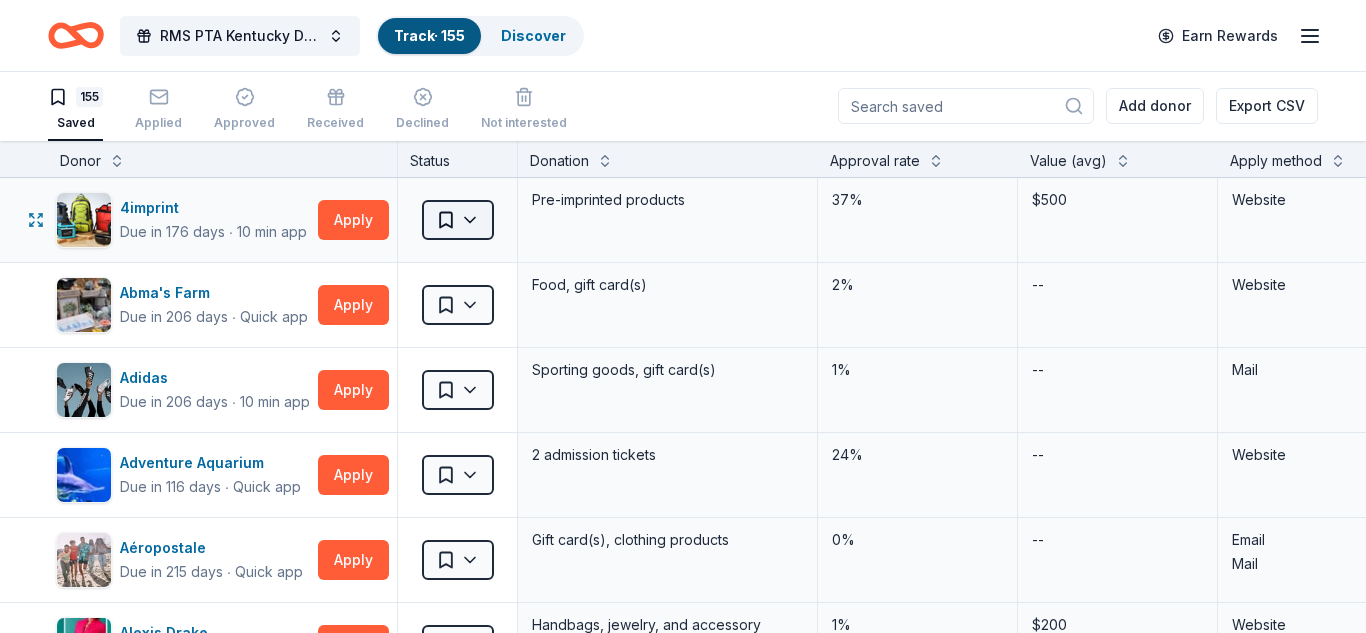 type 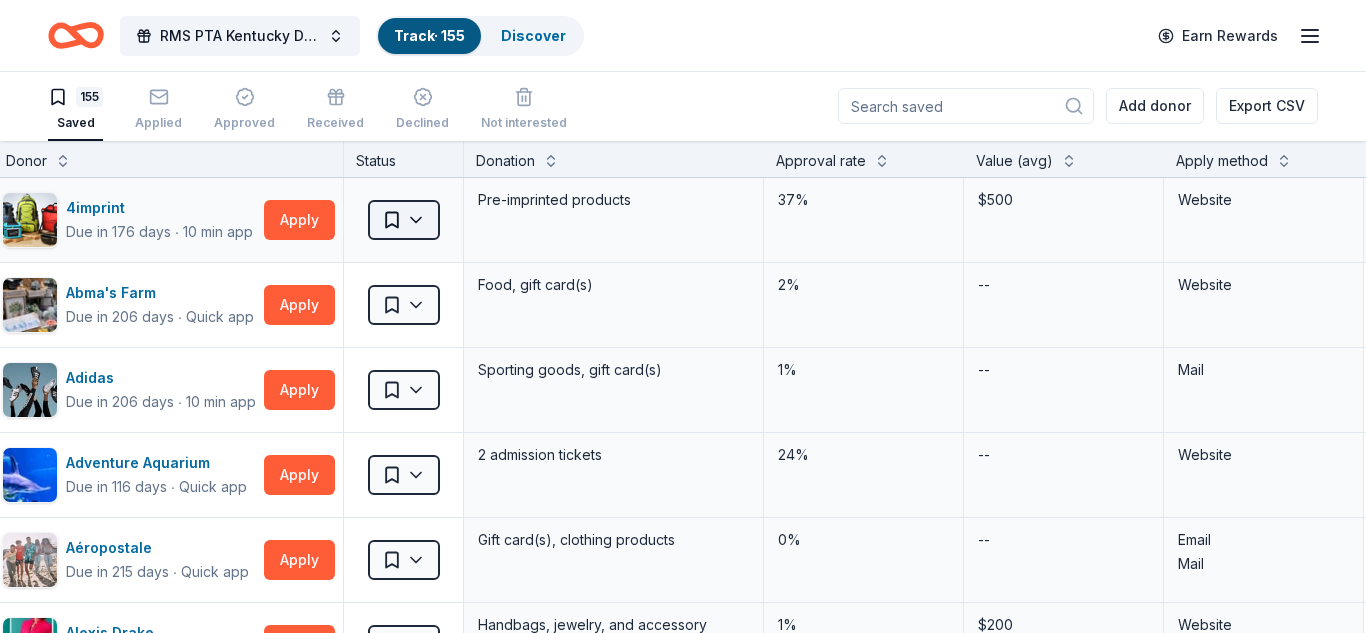 scroll, scrollTop: 0, scrollLeft: 0, axis: both 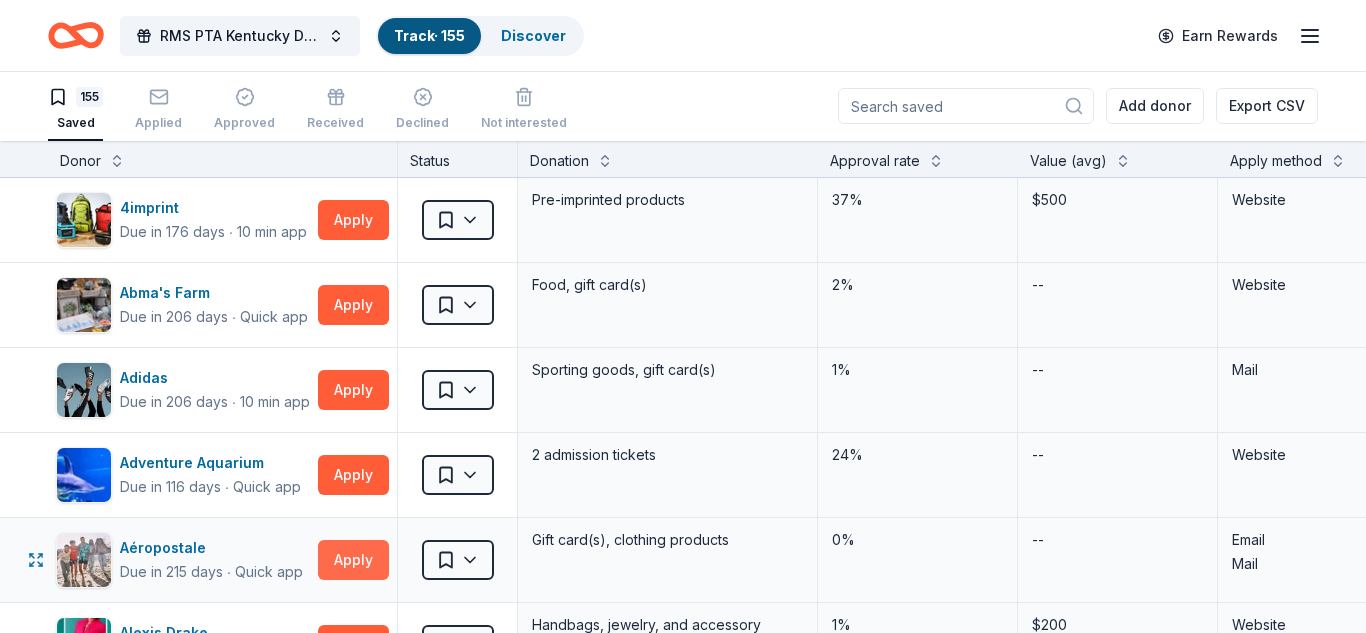 click on "Apply" at bounding box center [353, 560] 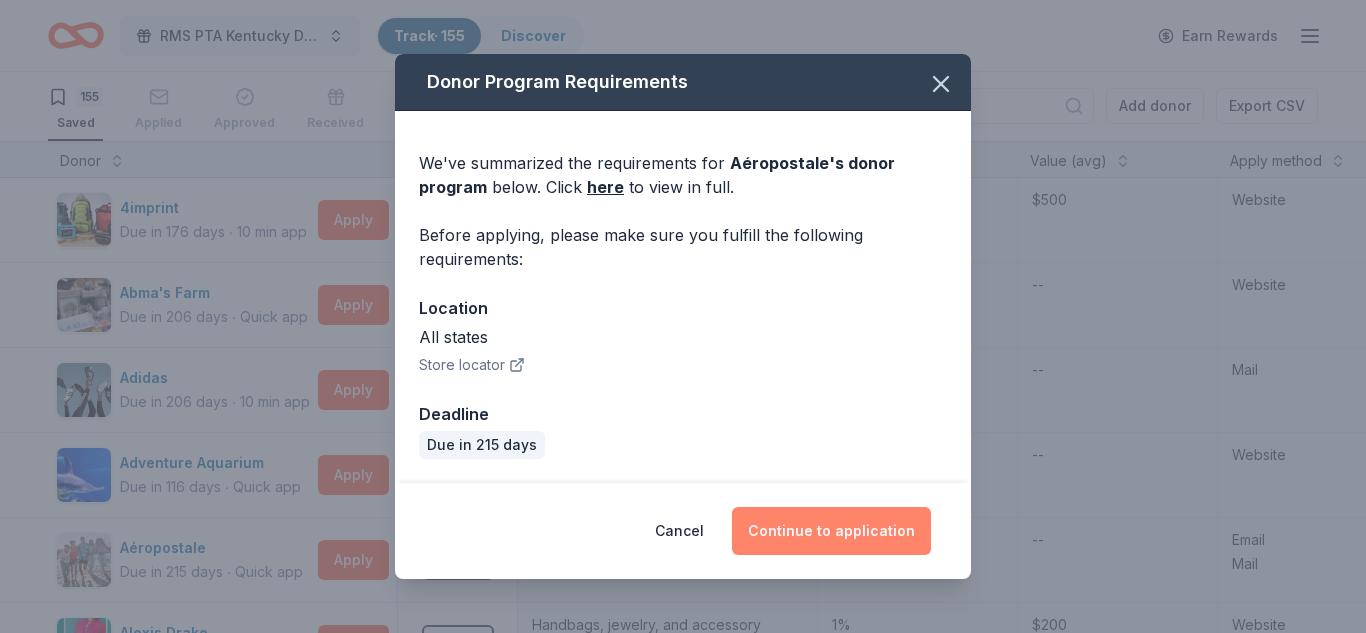 click on "Continue to application" at bounding box center (831, 531) 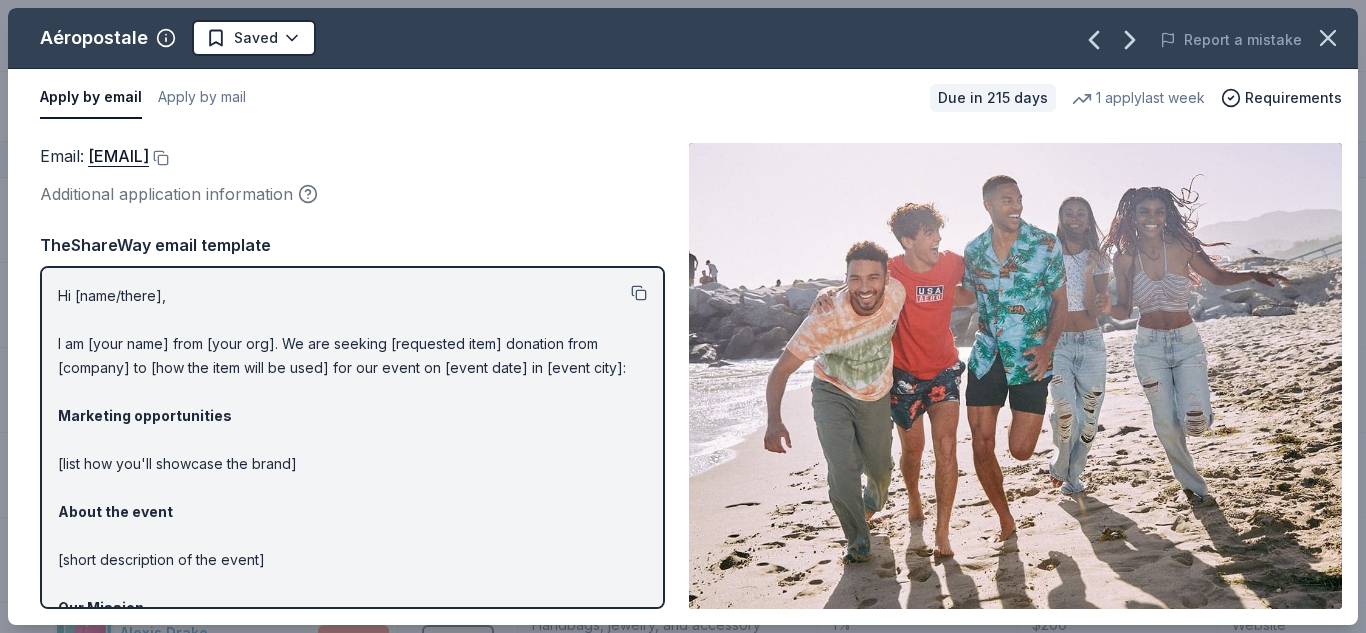 click at bounding box center (639, 293) 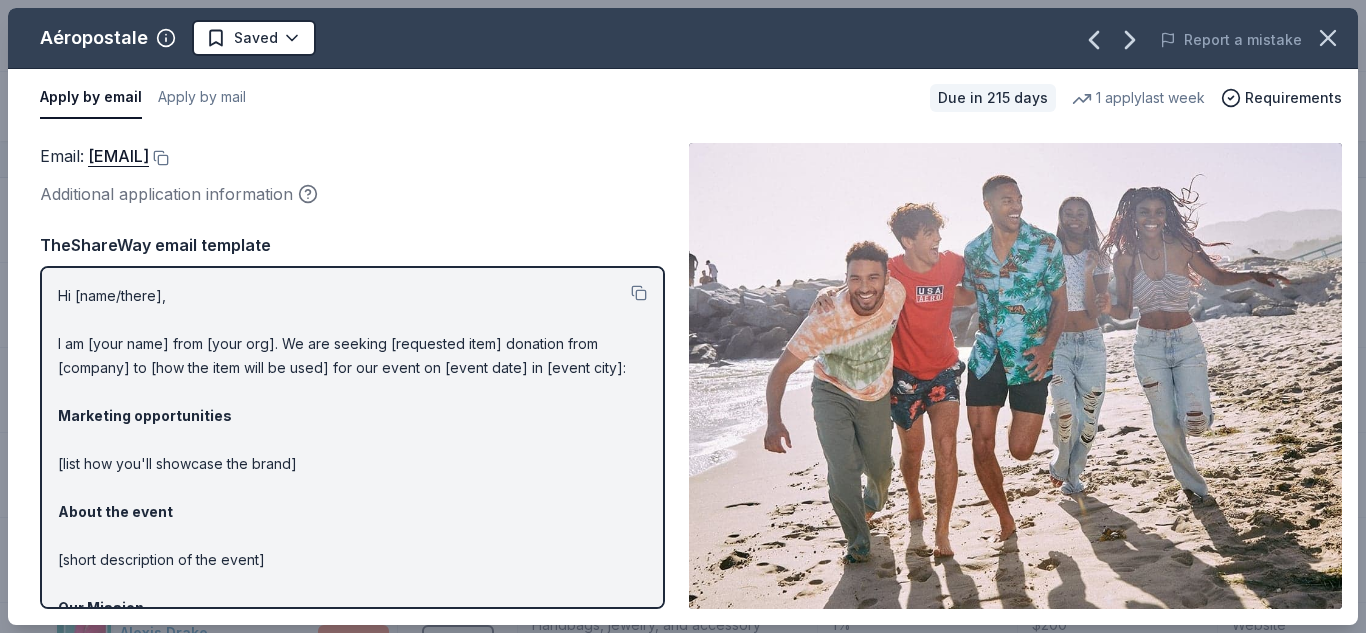 type 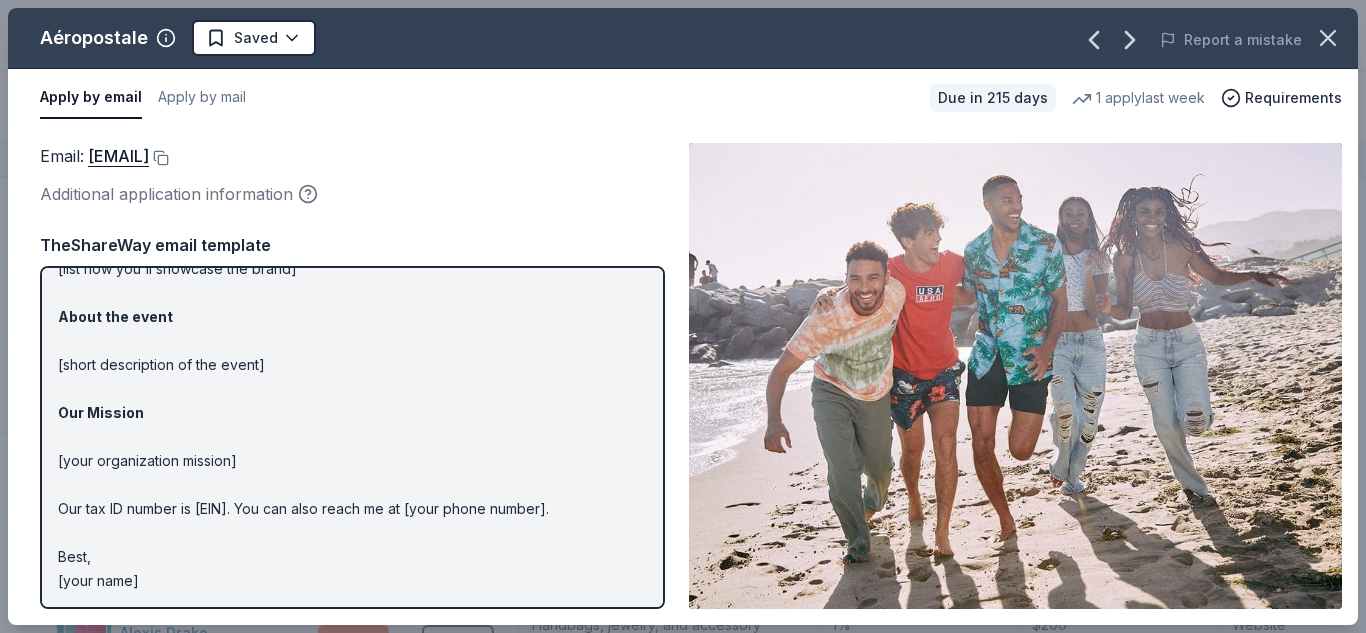 scroll, scrollTop: 197, scrollLeft: 0, axis: vertical 